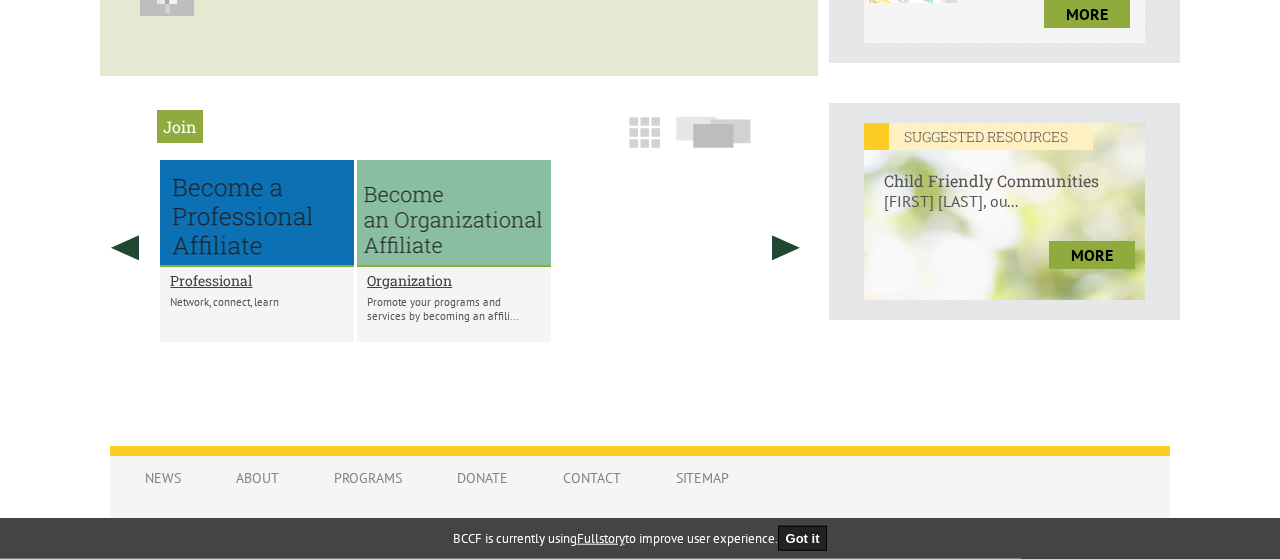 scroll, scrollTop: 816, scrollLeft: 0, axis: vertical 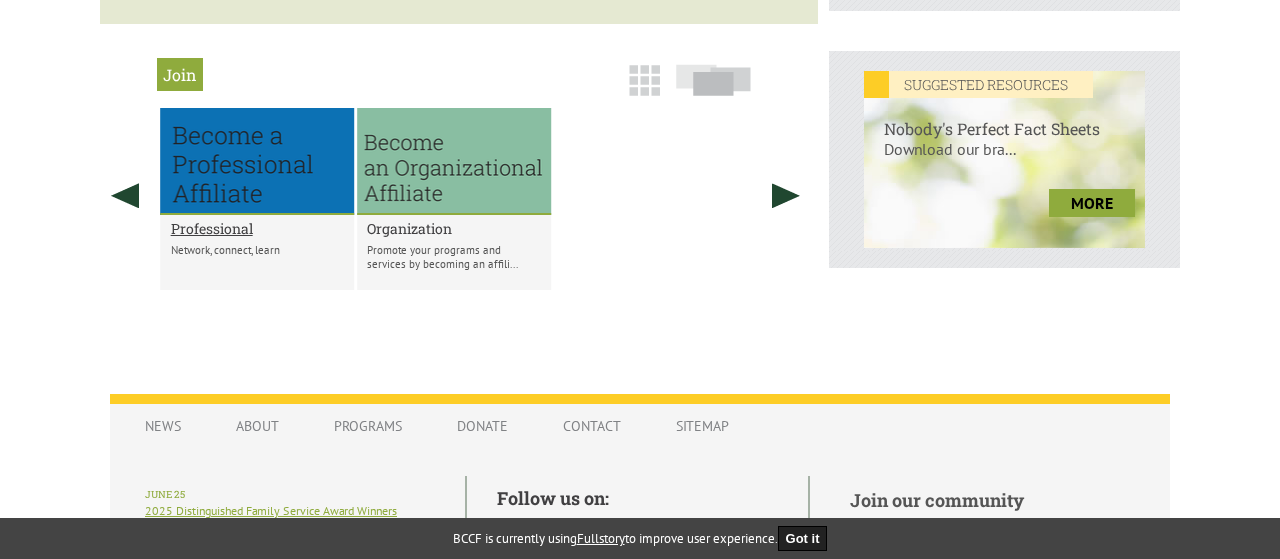 click on "Organization" at bounding box center [454, 228] 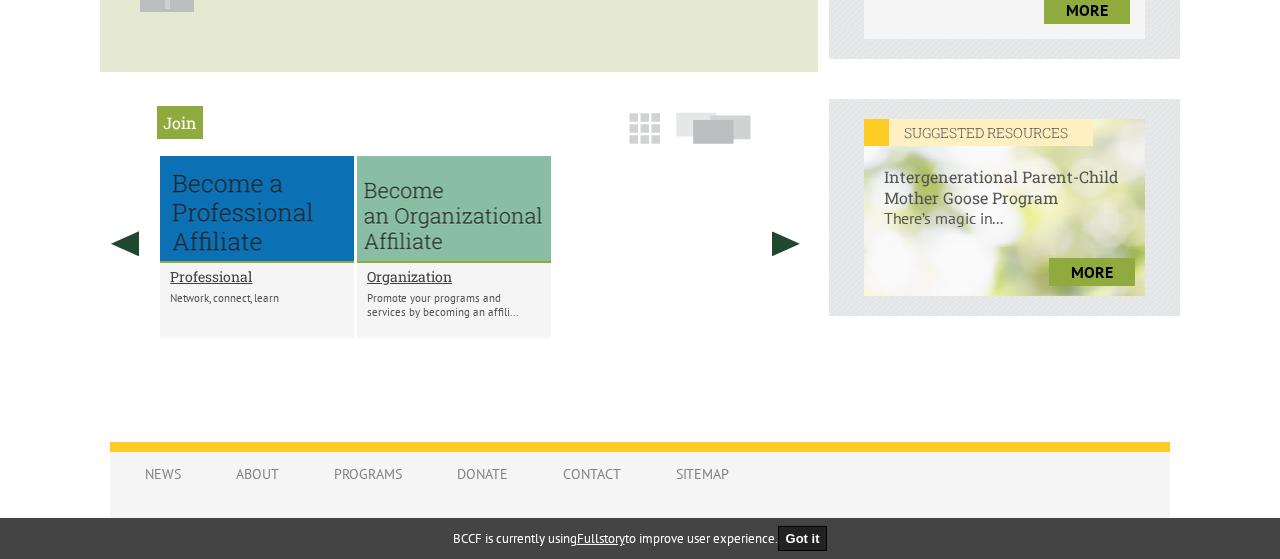 scroll, scrollTop: 714, scrollLeft: 0, axis: vertical 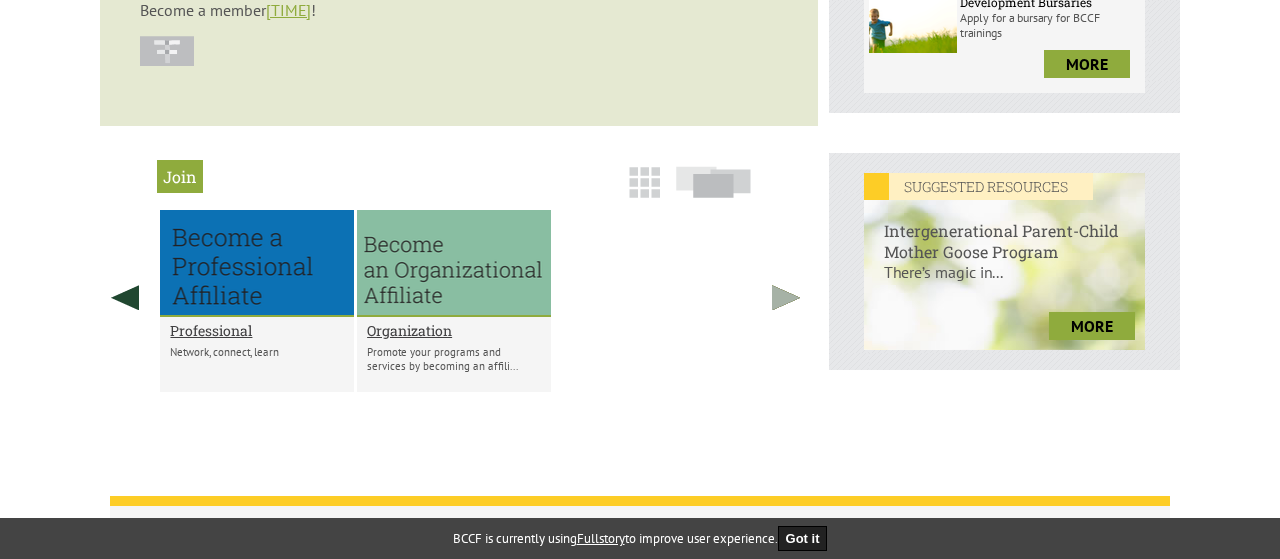 click at bounding box center (786, 297) 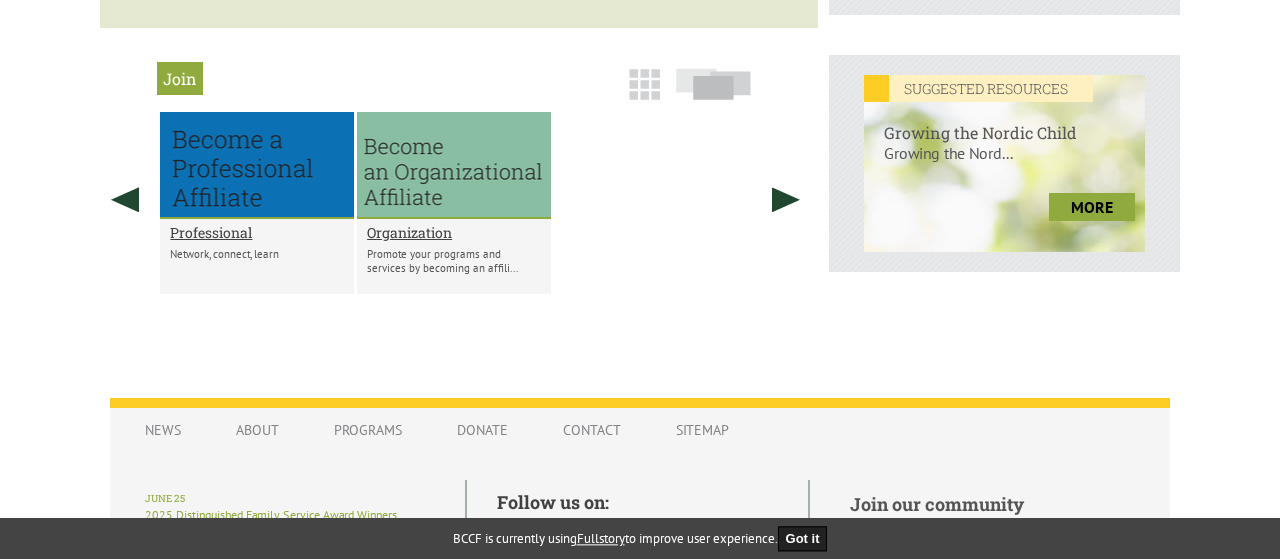 scroll, scrollTop: 811, scrollLeft: 0, axis: vertical 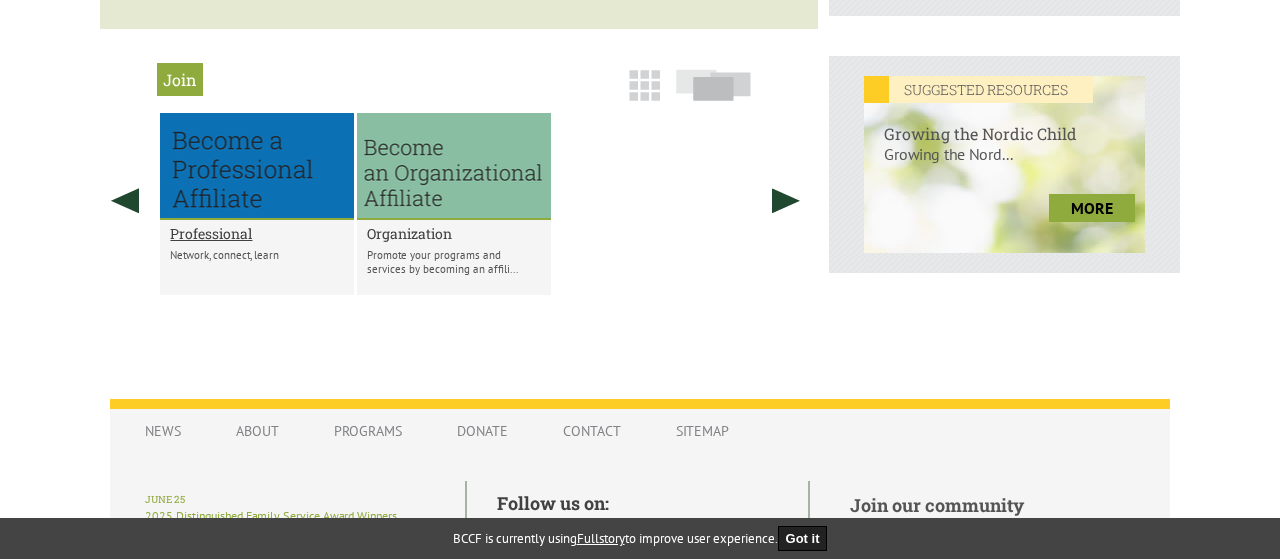 click on "Organization" at bounding box center [454, 233] 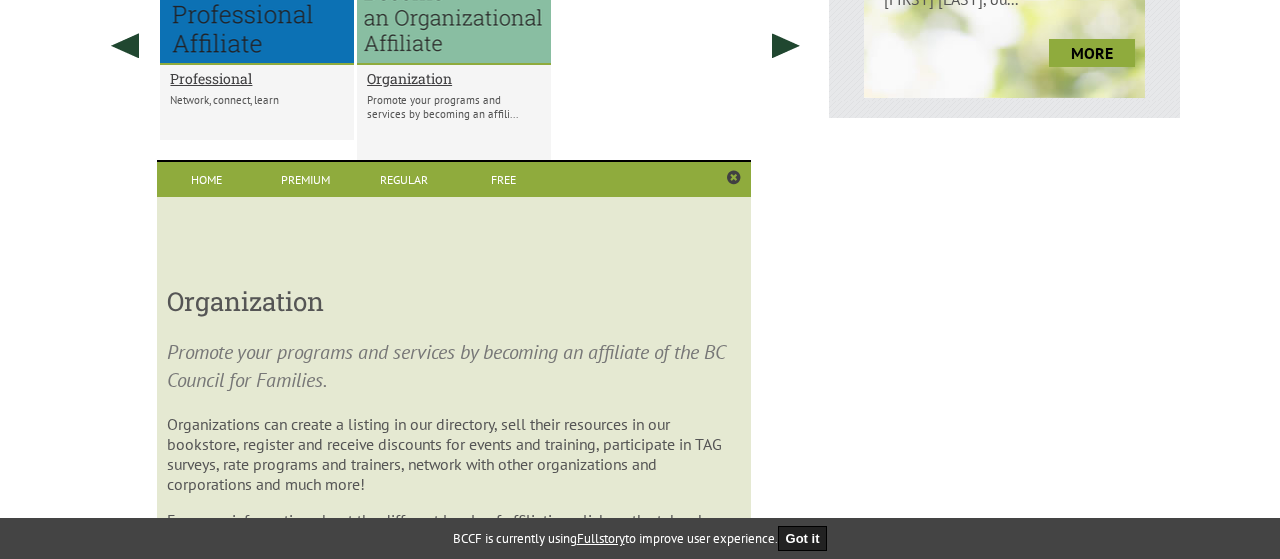 scroll, scrollTop: 864, scrollLeft: 0, axis: vertical 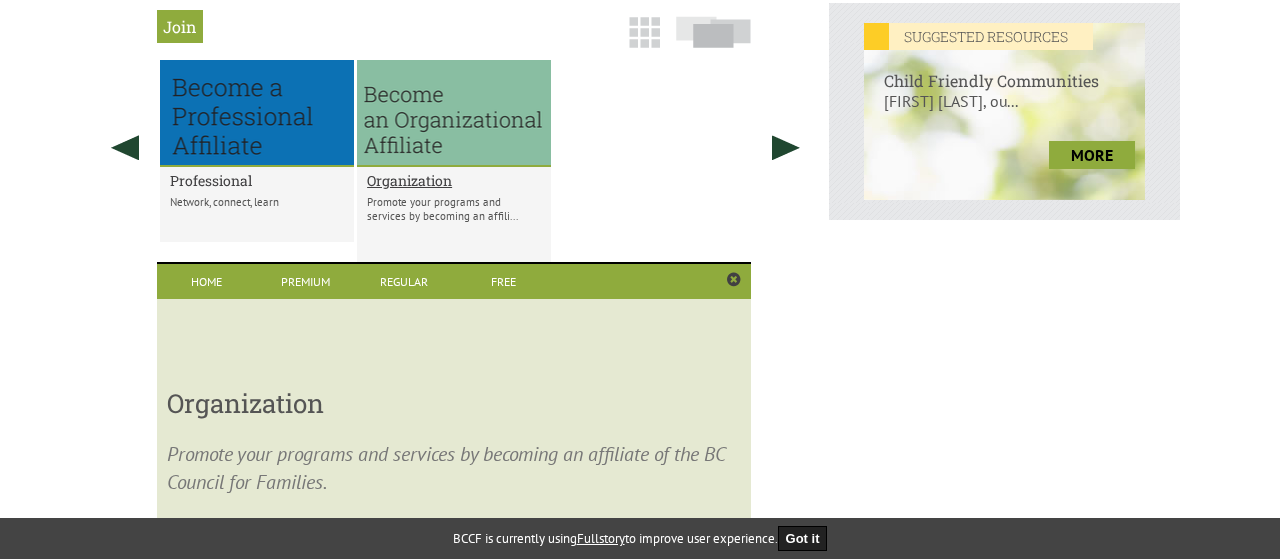 click on "Professional" at bounding box center (257, 180) 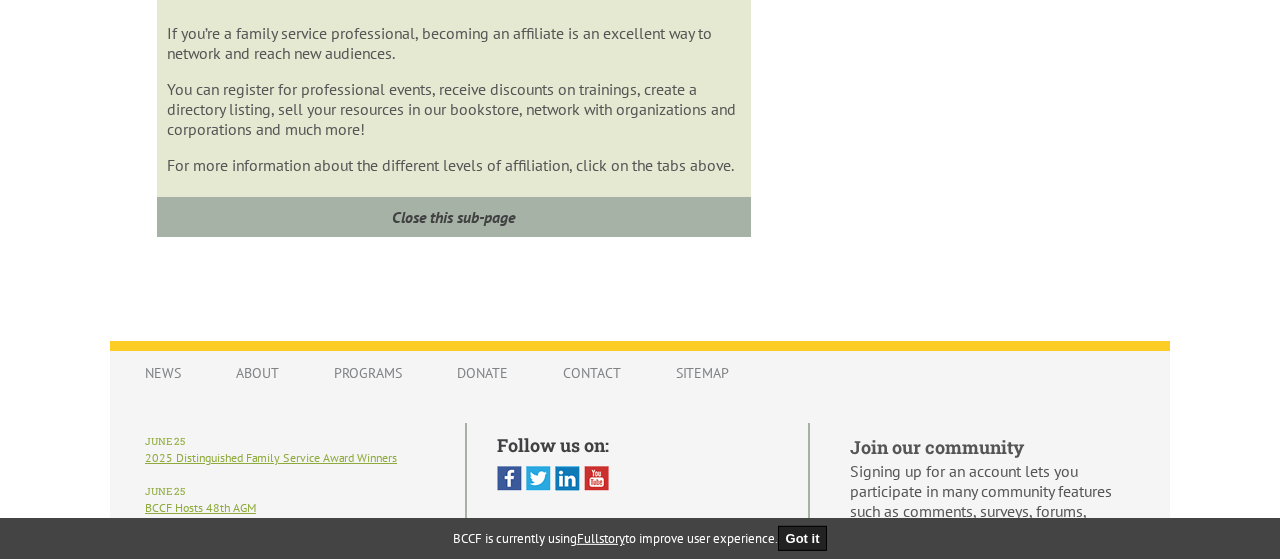 scroll, scrollTop: 1374, scrollLeft: 0, axis: vertical 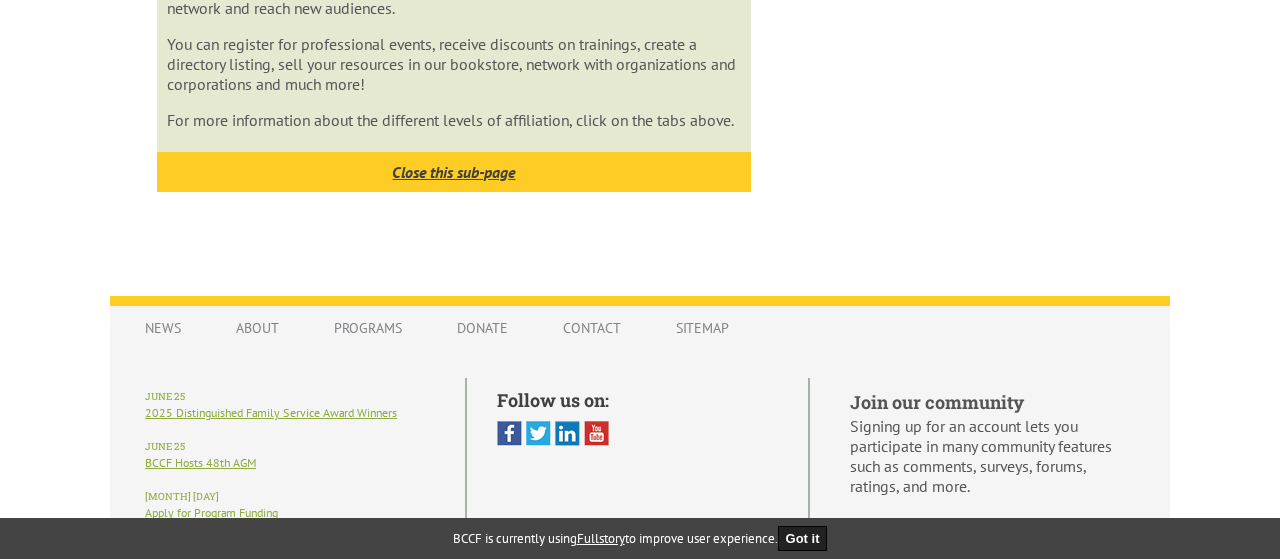 click on "Close this sub-page" at bounding box center (453, 172) 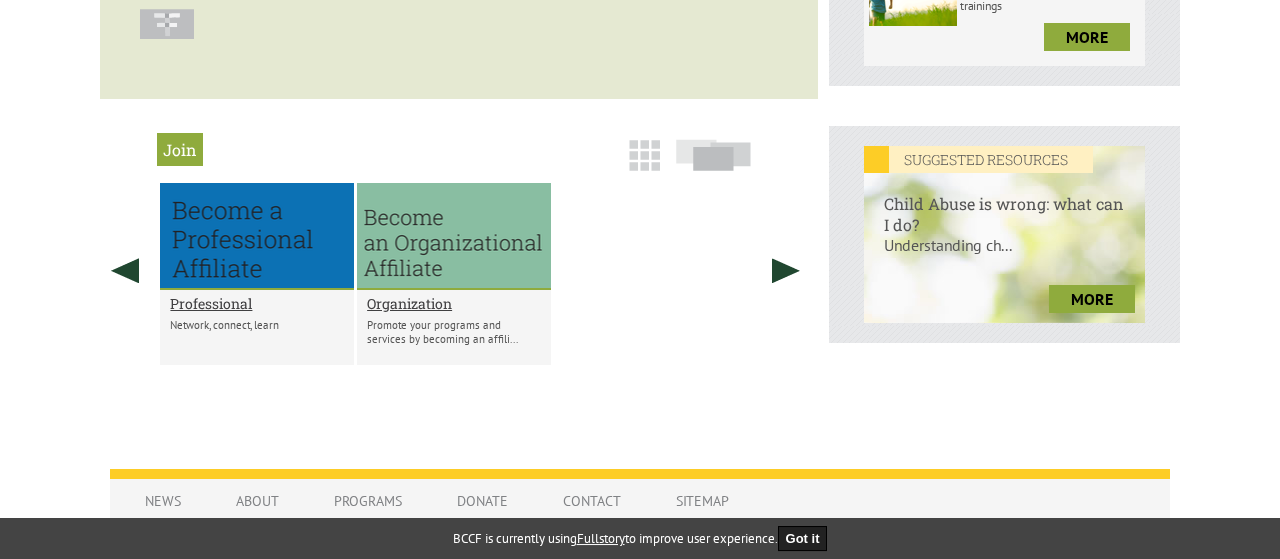 scroll, scrollTop: 709, scrollLeft: 0, axis: vertical 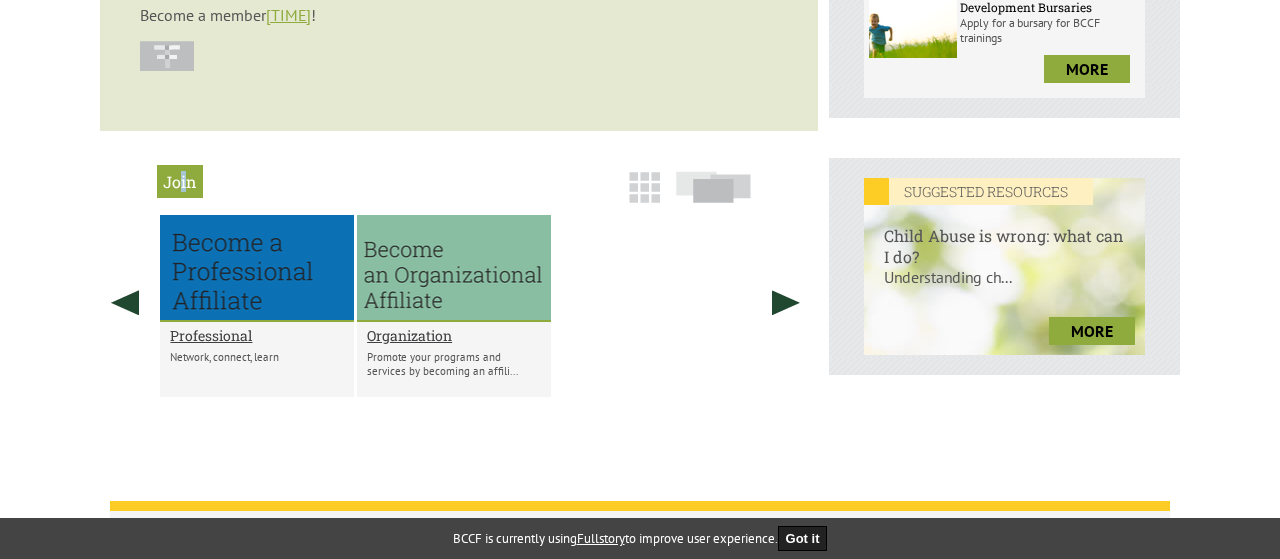 click on "Join" at bounding box center [180, 181] 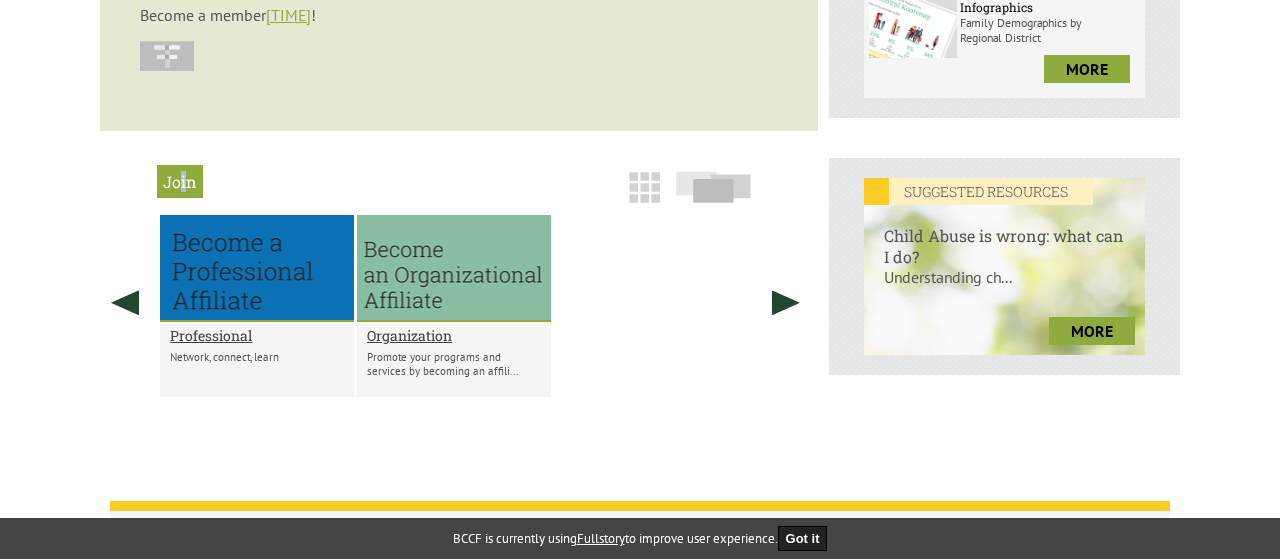 click on "Join" at bounding box center [180, 181] 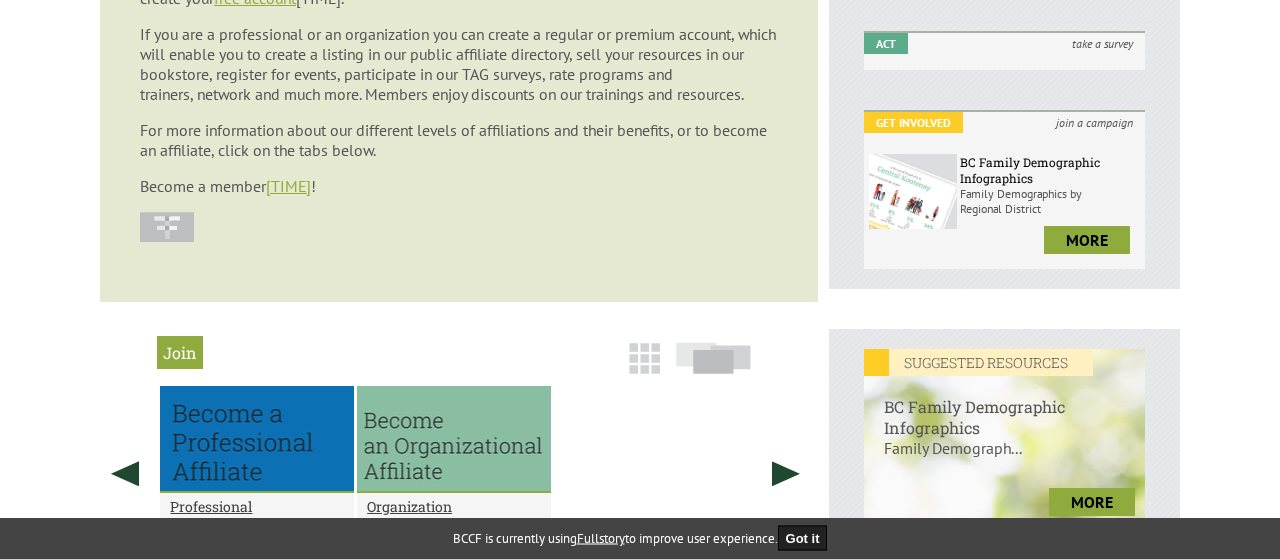 scroll, scrollTop: 505, scrollLeft: 0, axis: vertical 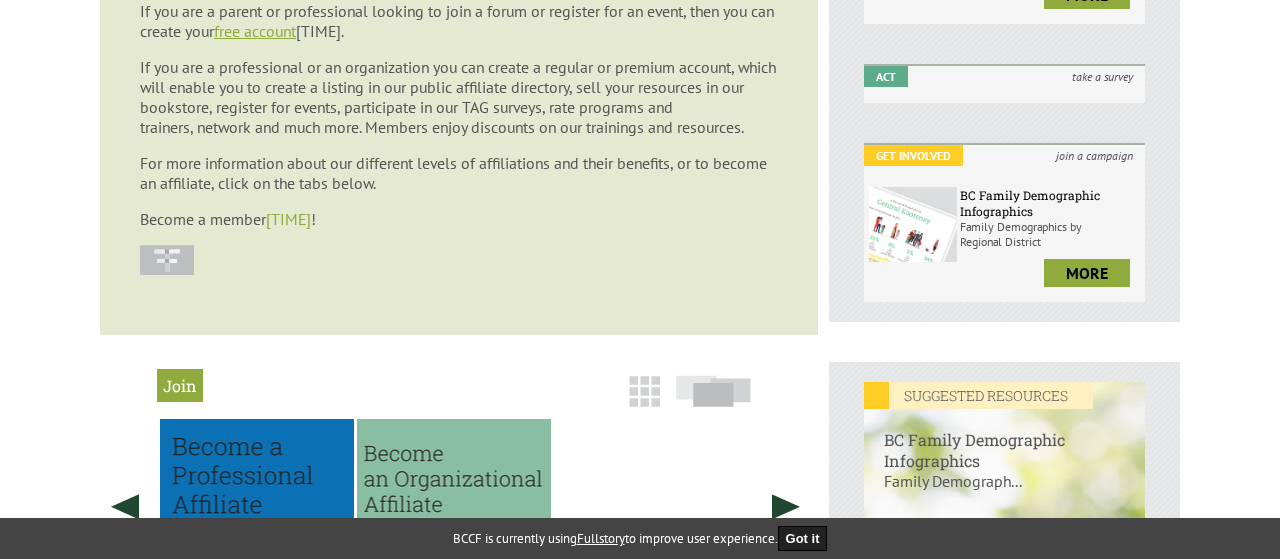 click on "today" at bounding box center [288, 219] 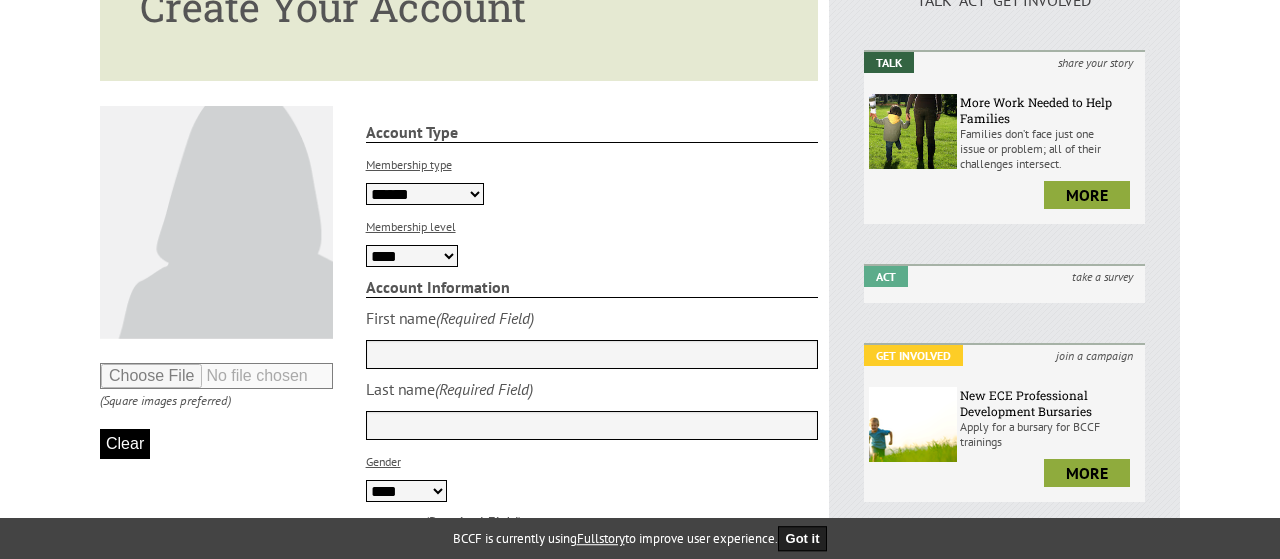 scroll, scrollTop: 408, scrollLeft: 0, axis: vertical 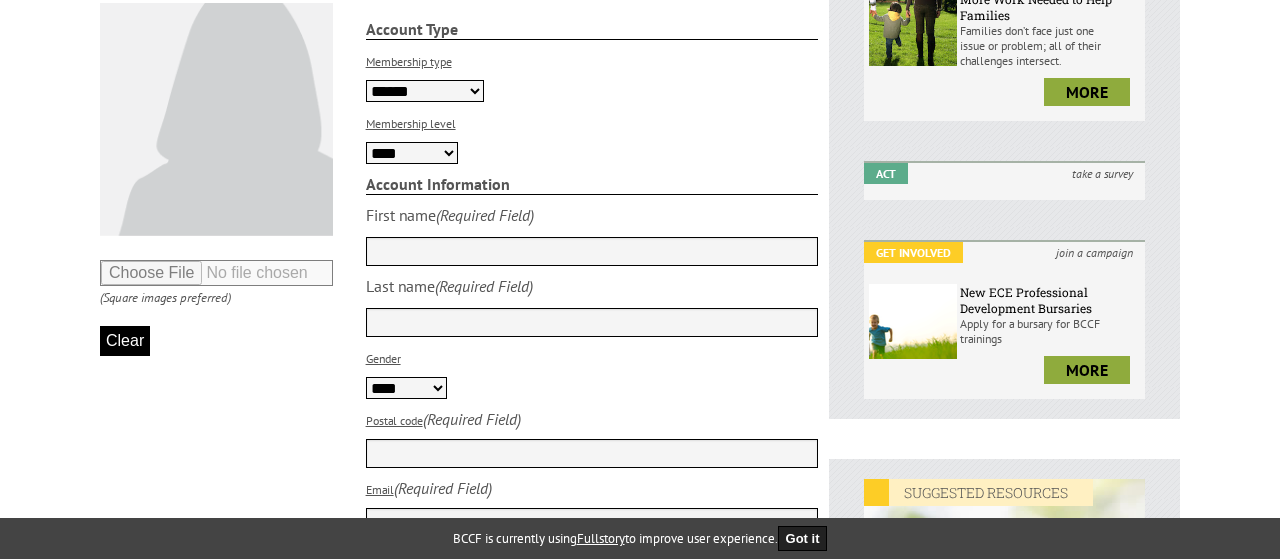 click on "**********" at bounding box center (425, 91) 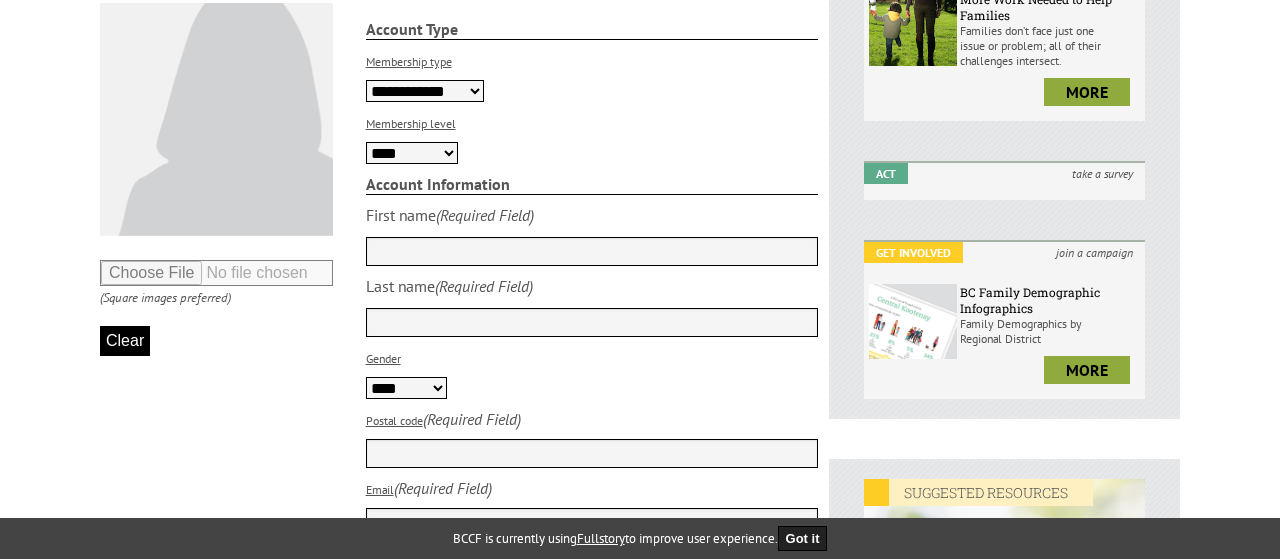 click on "**********" at bounding box center [0, 0] 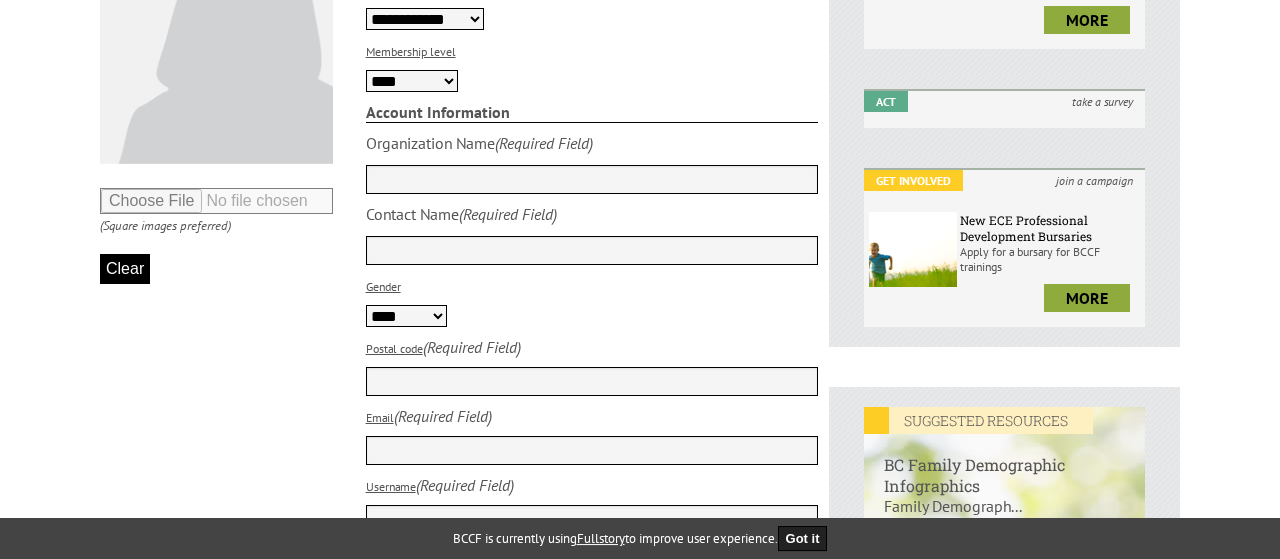 scroll, scrollTop: 306, scrollLeft: 0, axis: vertical 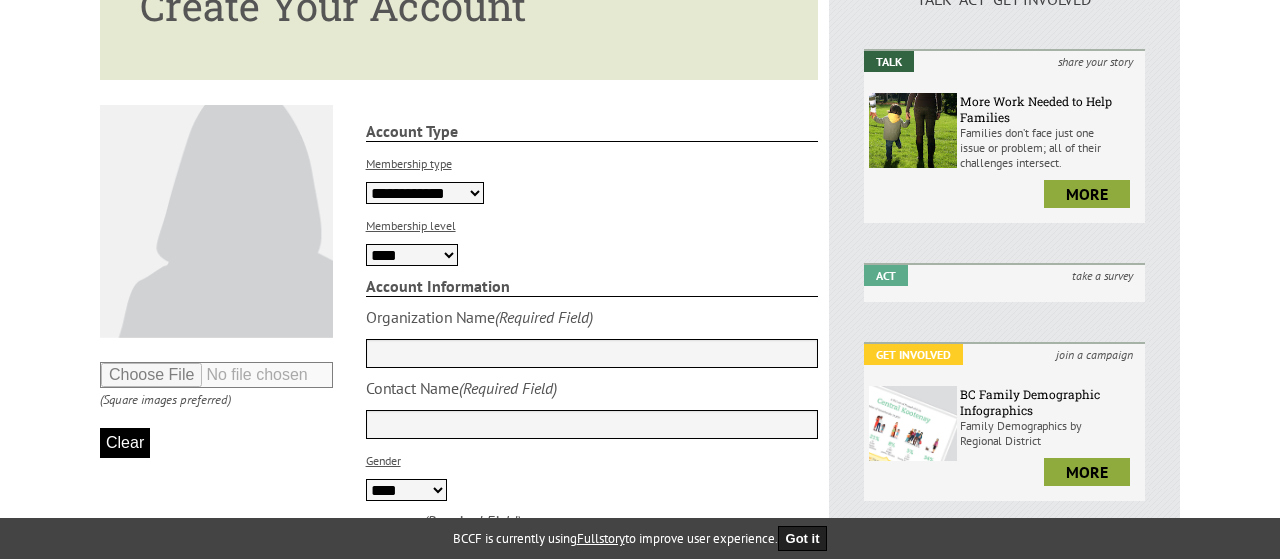 click on "**********" at bounding box center [425, 193] 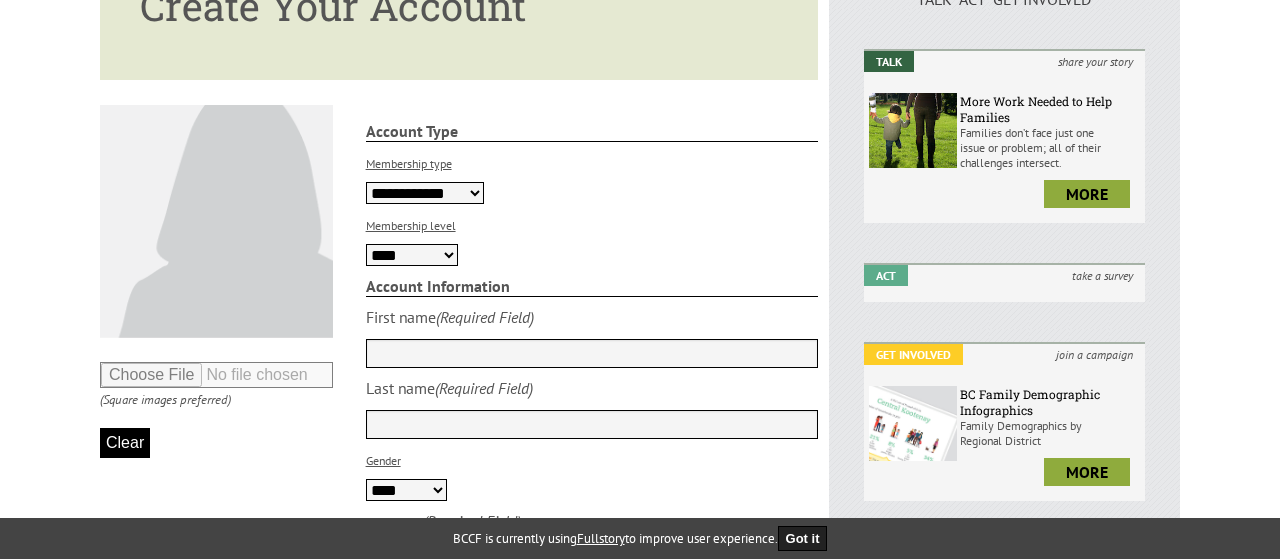 click at bounding box center (592, 353) 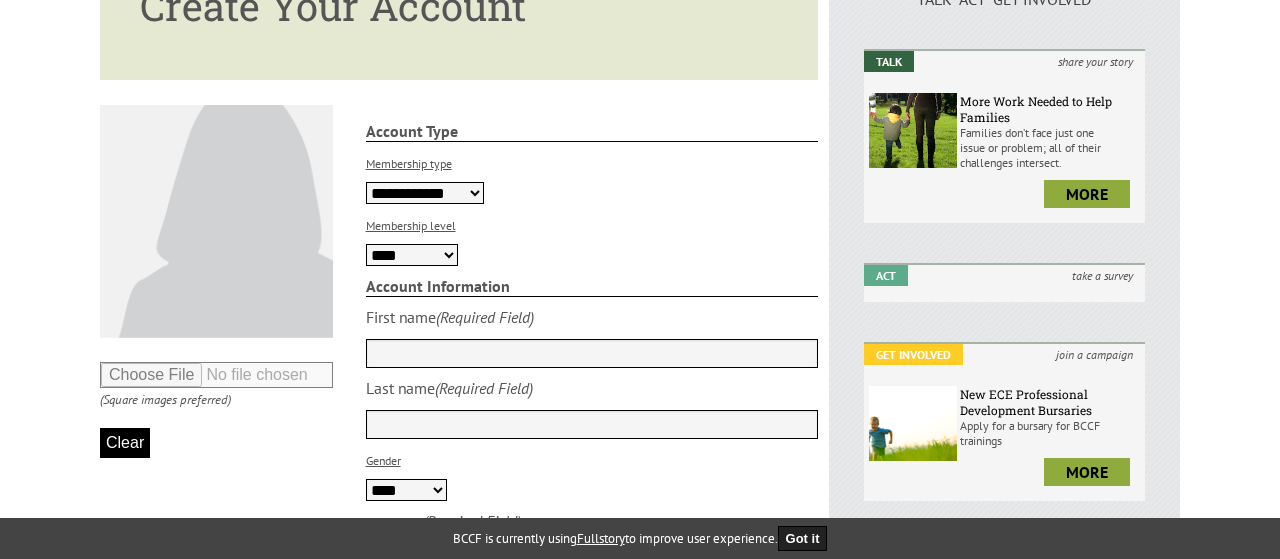 click at bounding box center (592, 353) 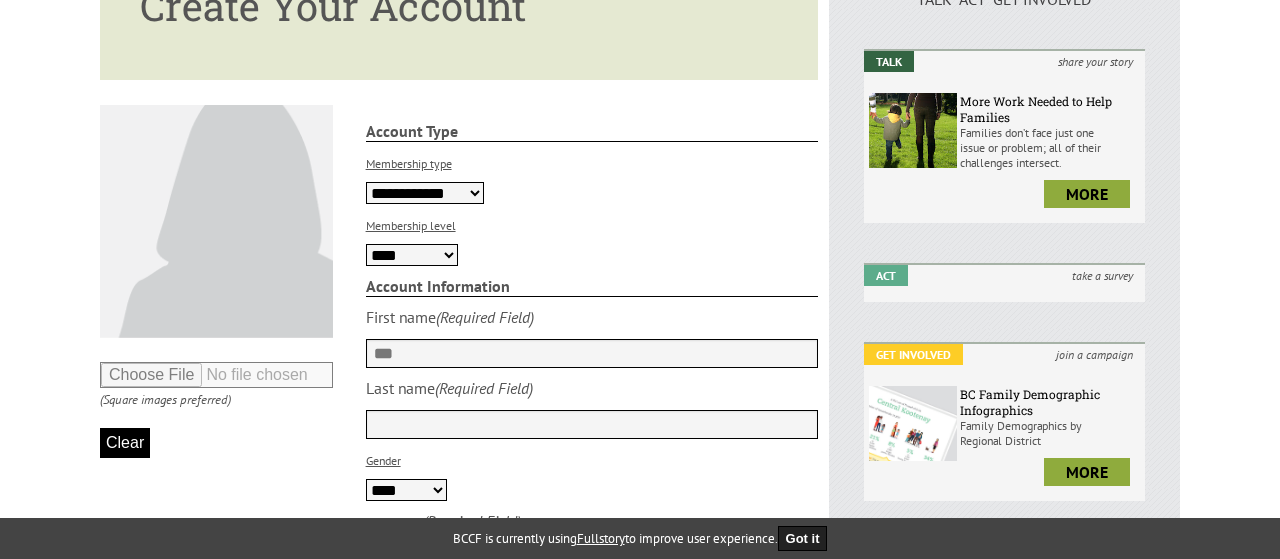 type on "***" 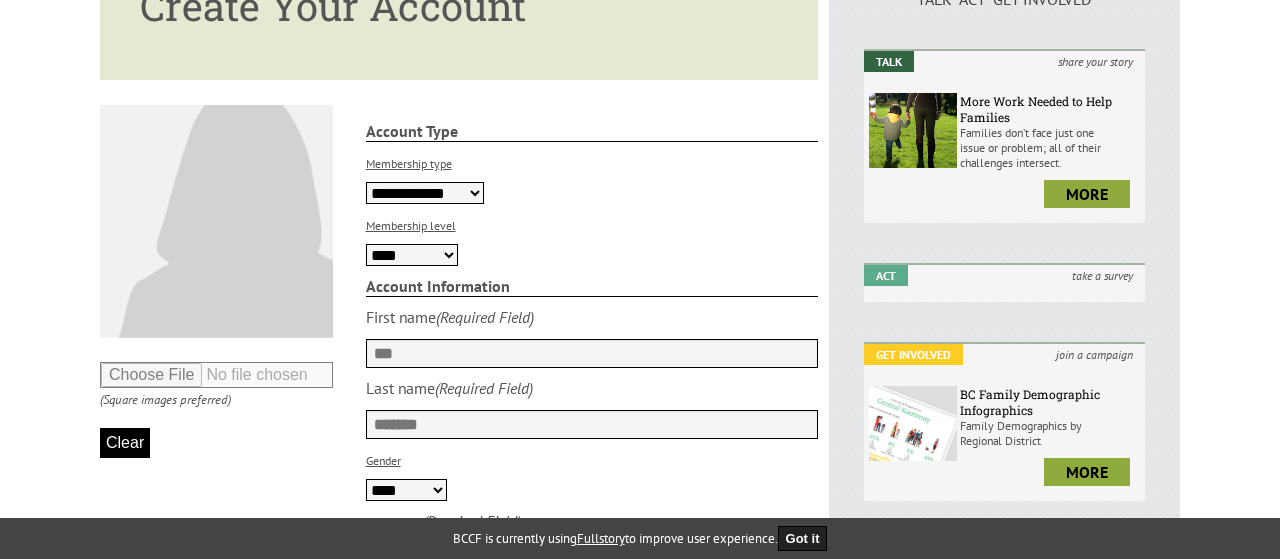 type on "*******" 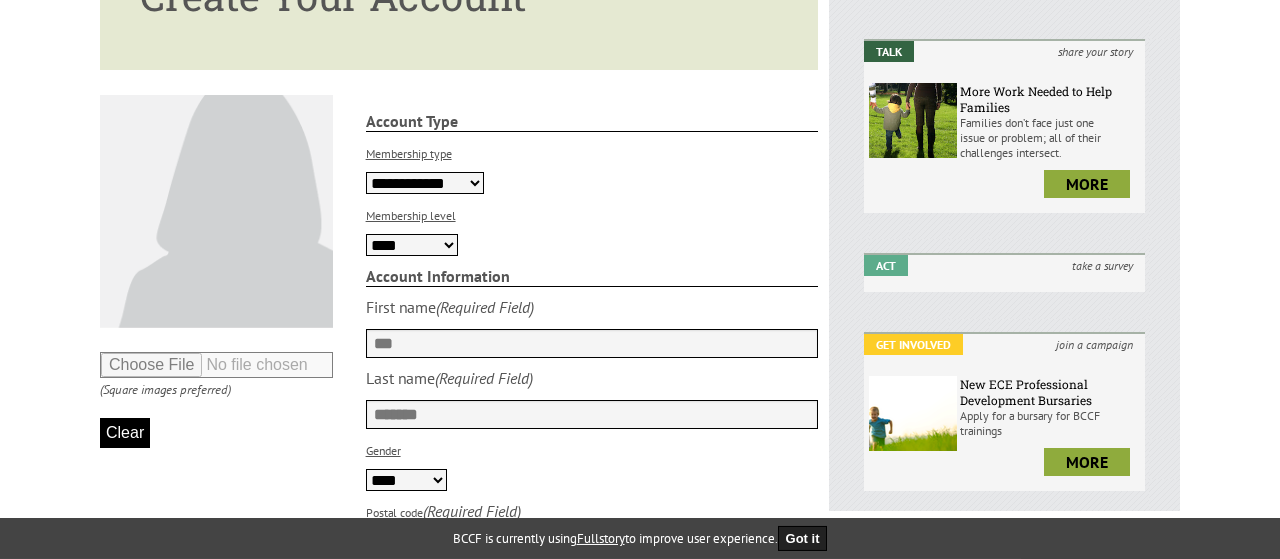 scroll, scrollTop: 408, scrollLeft: 0, axis: vertical 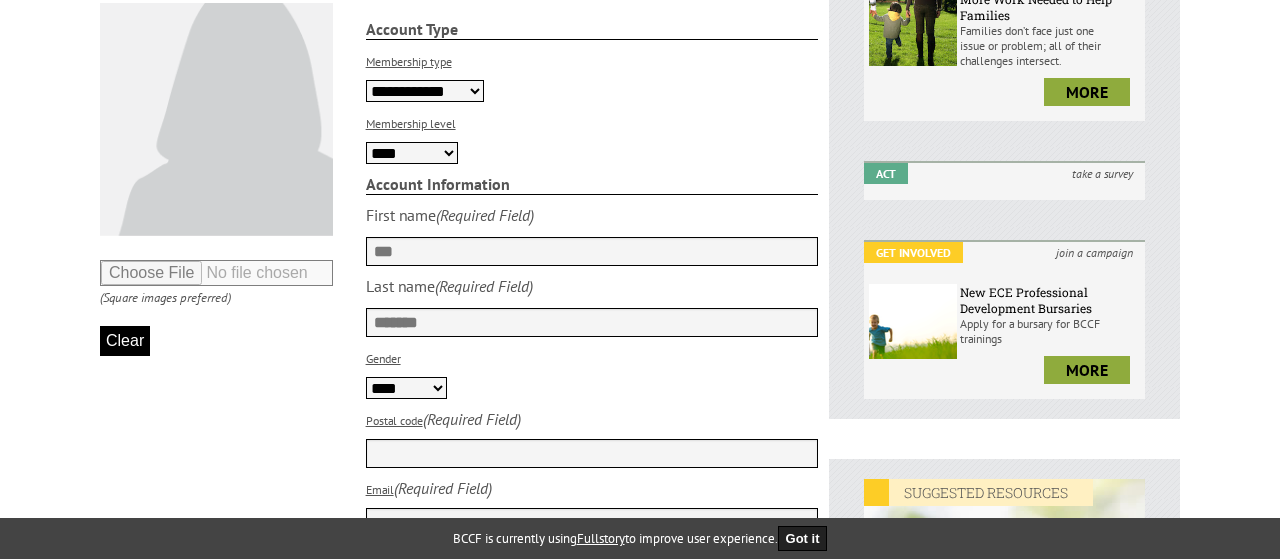 click on "****
******
*****" at bounding box center (406, 388) 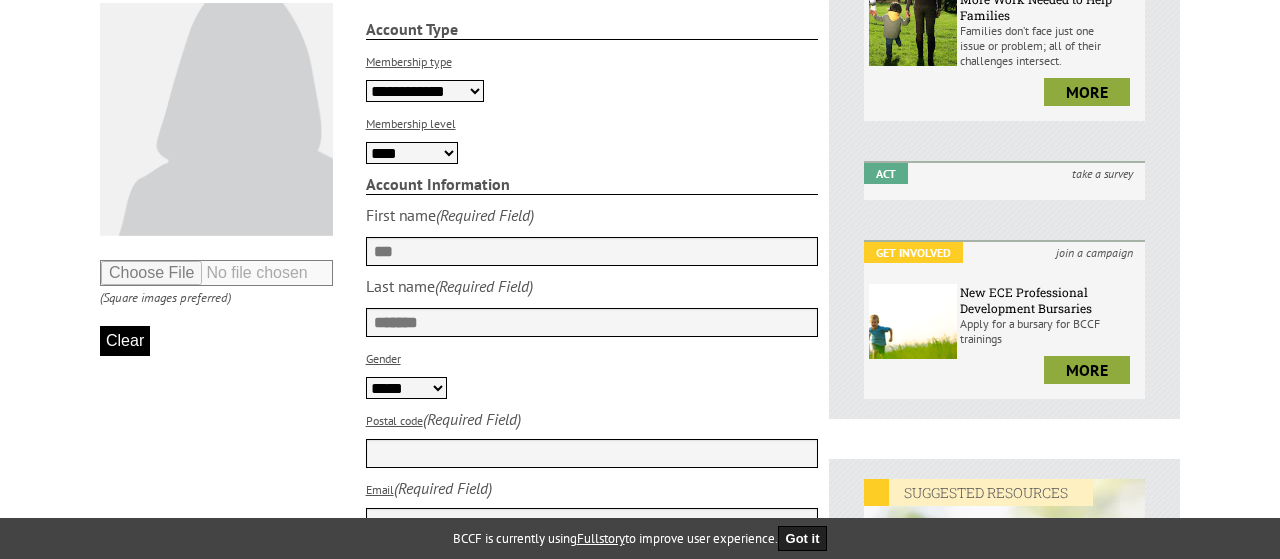 click on "*****" at bounding box center (0, 0) 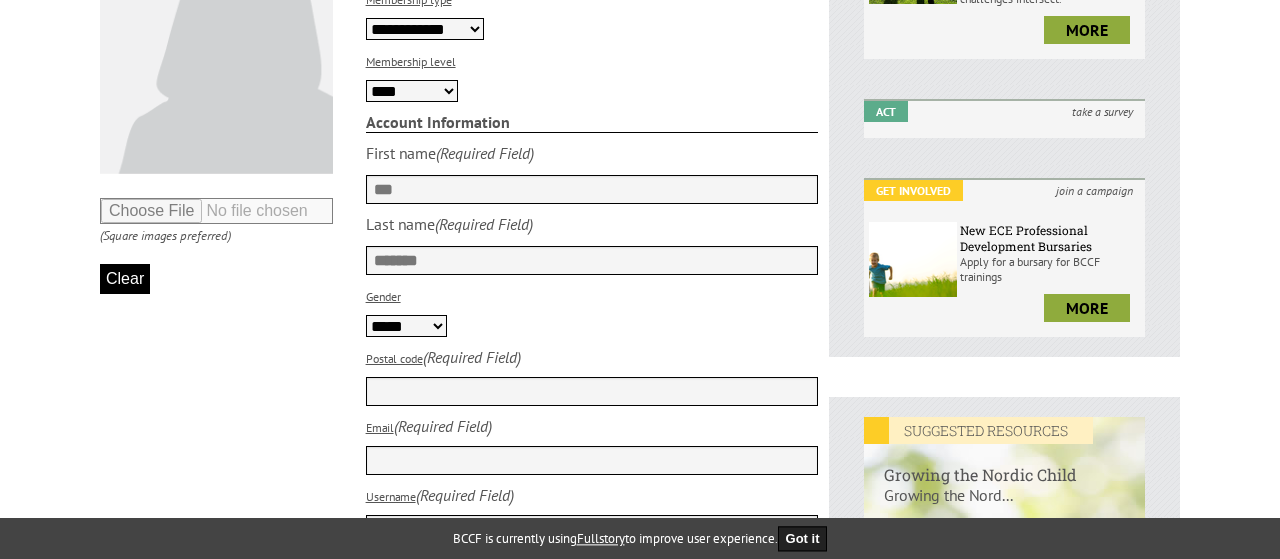scroll, scrollTop: 510, scrollLeft: 0, axis: vertical 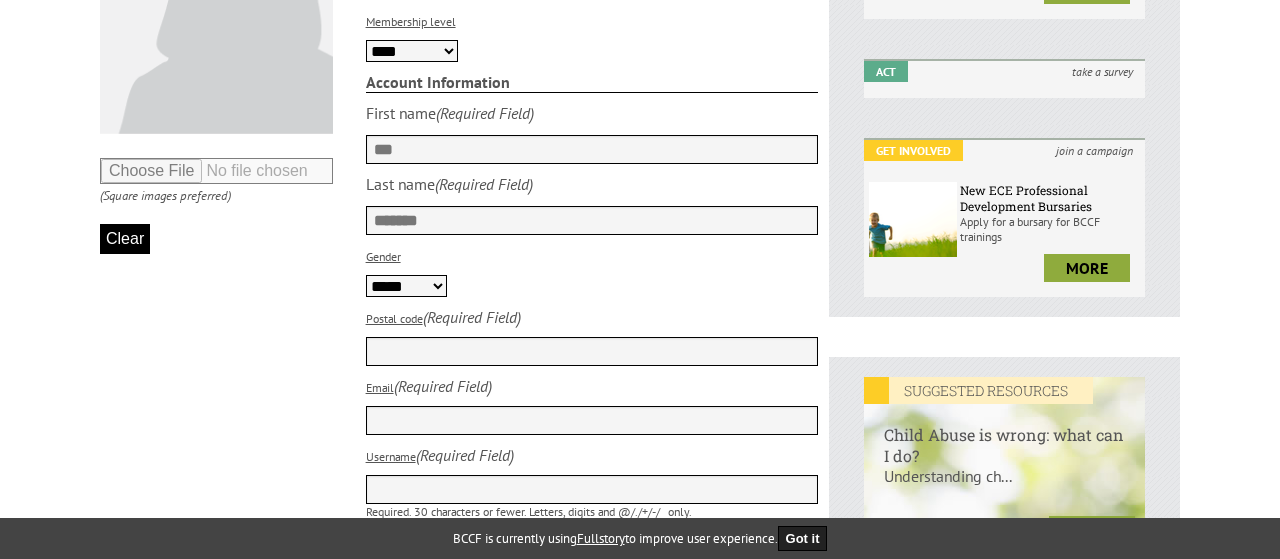 click on "Postal code" at bounding box center (592, 351) 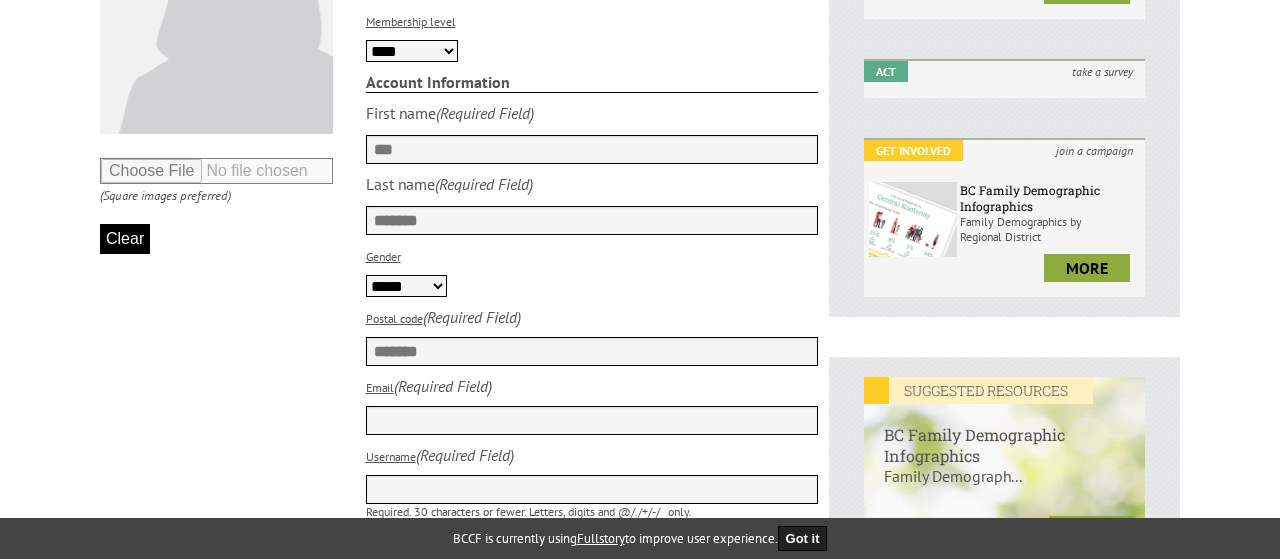 type on "*******" 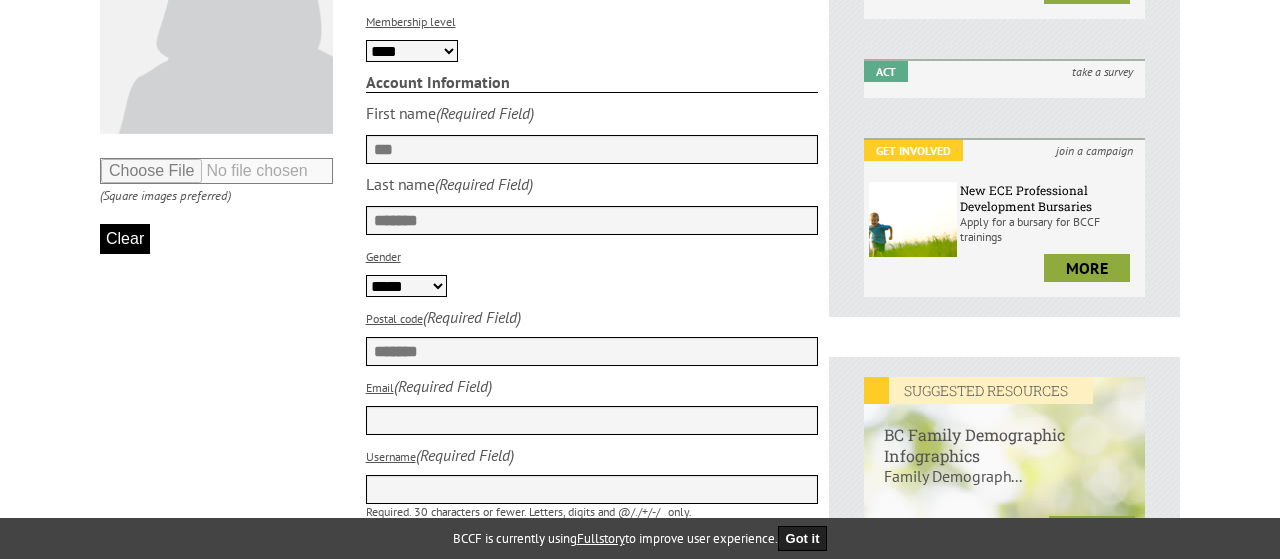 click on "Email" at bounding box center [592, 420] 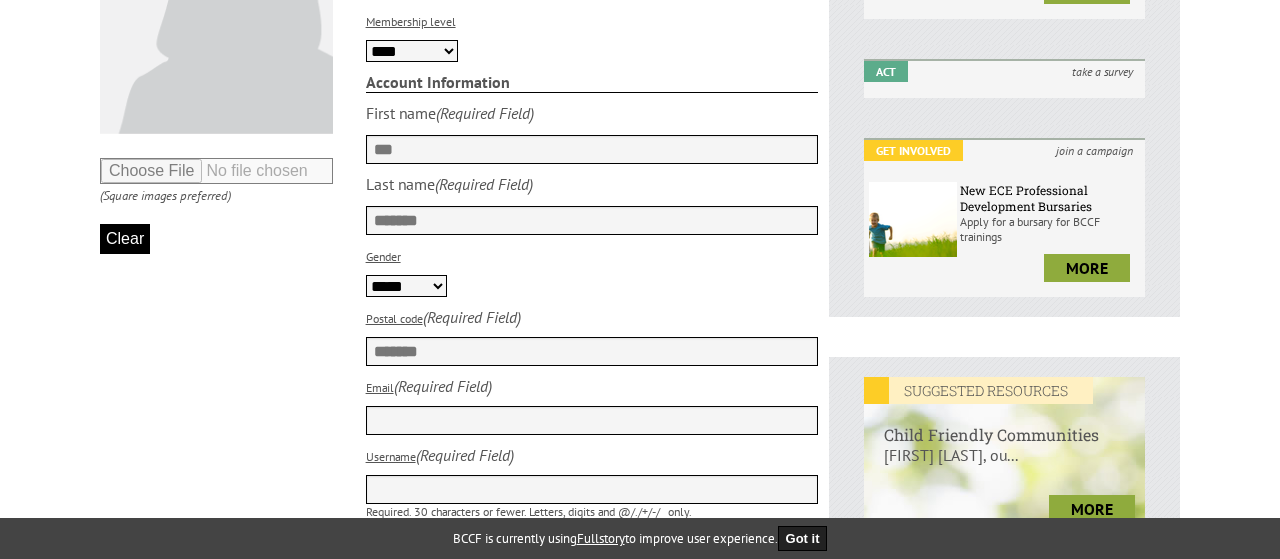 paste on "**********" 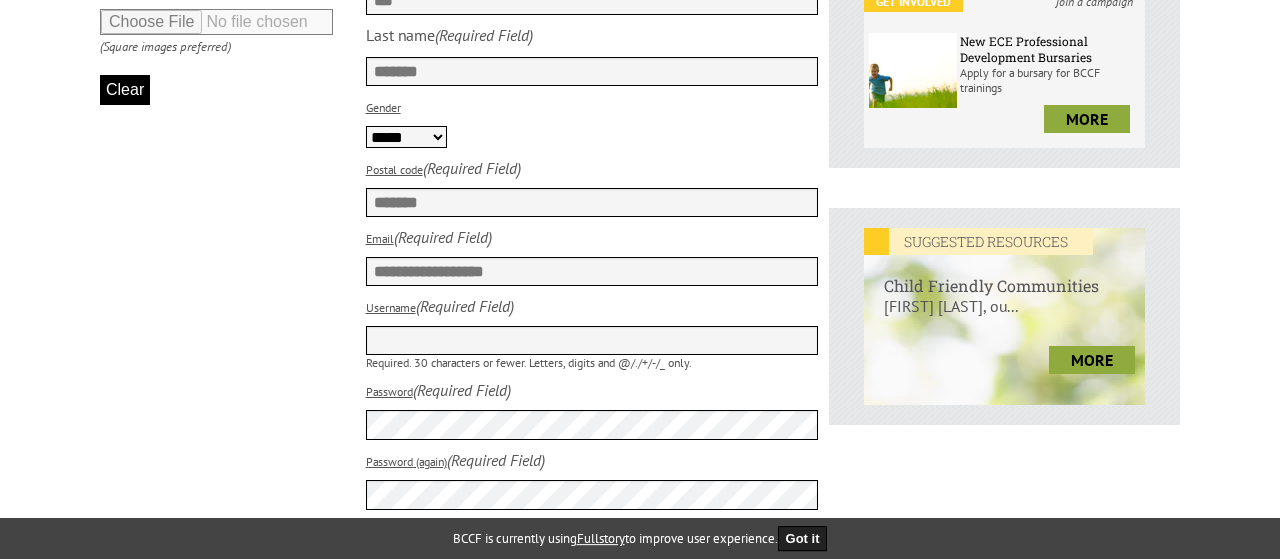 scroll, scrollTop: 714, scrollLeft: 0, axis: vertical 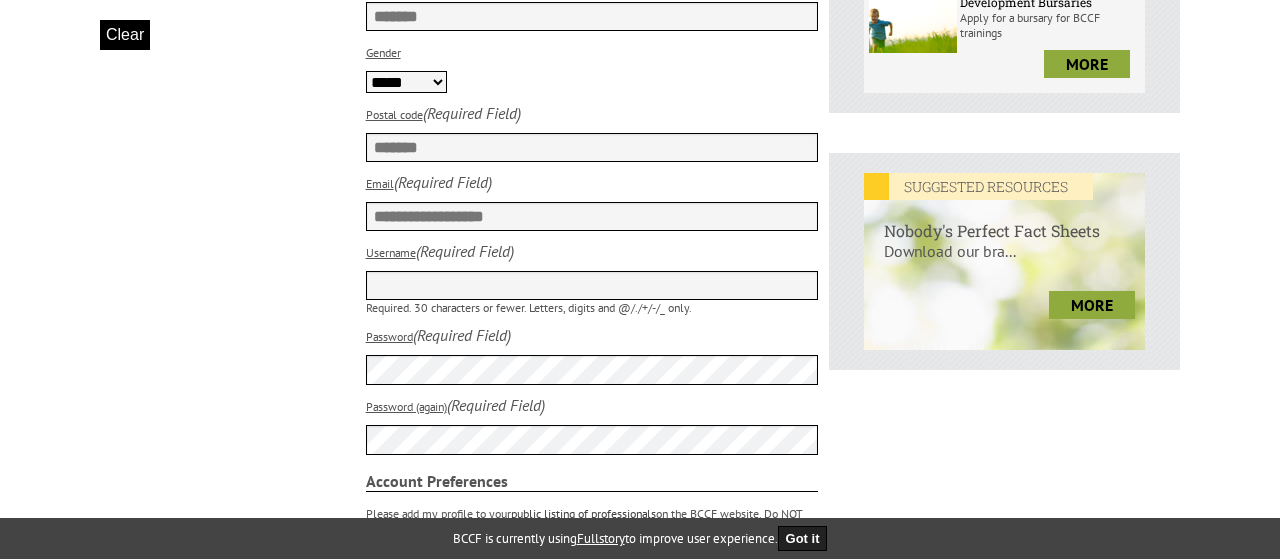 type on "**********" 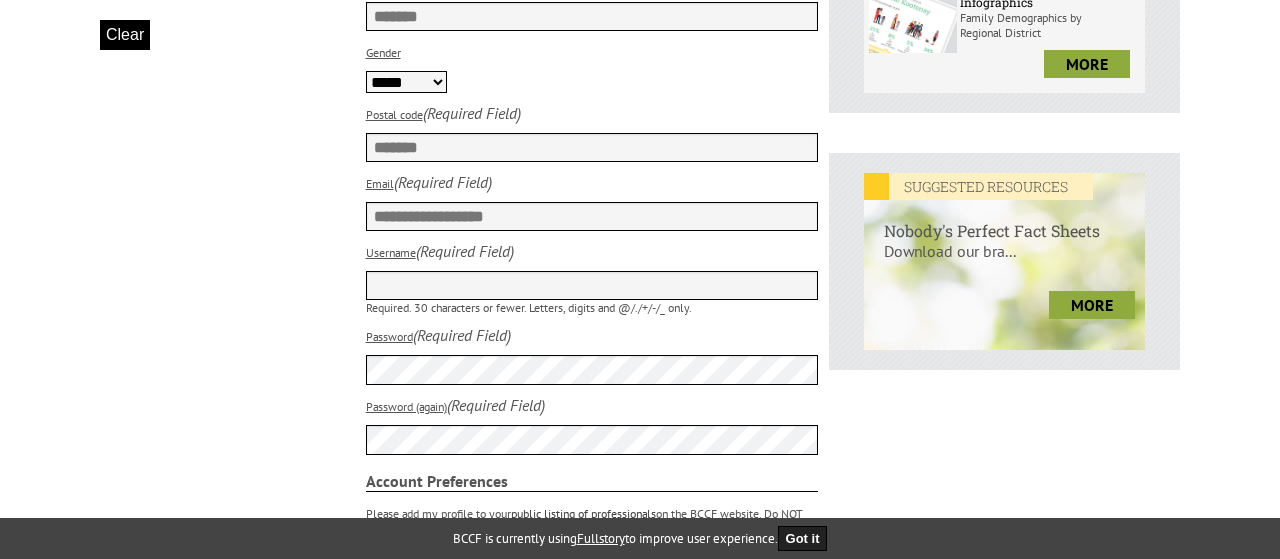 click on "Username" at bounding box center (592, 285) 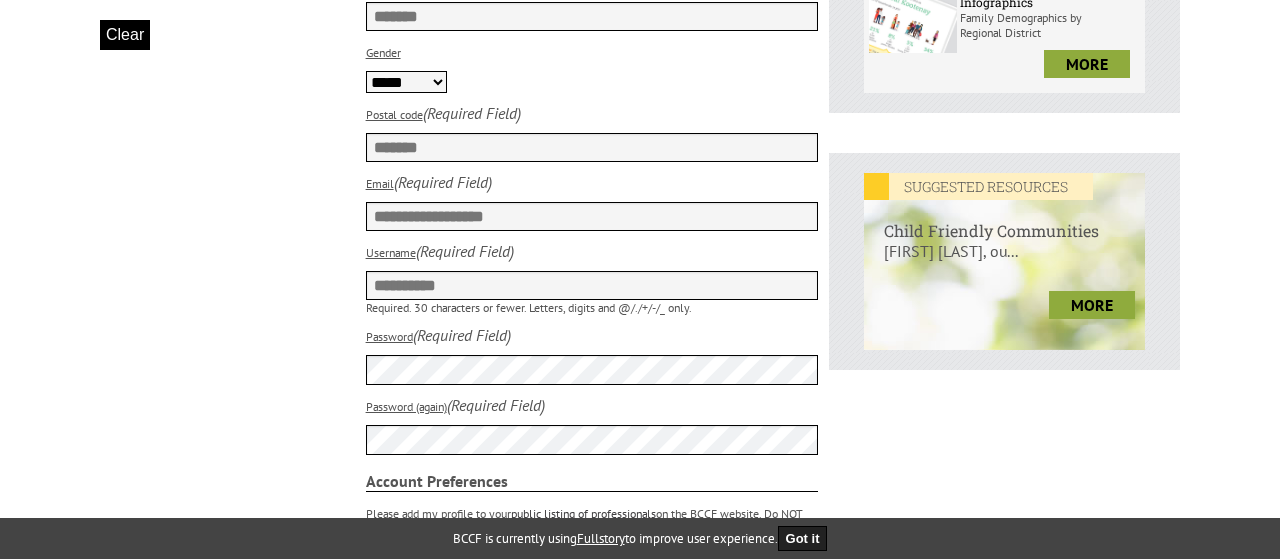 type on "**********" 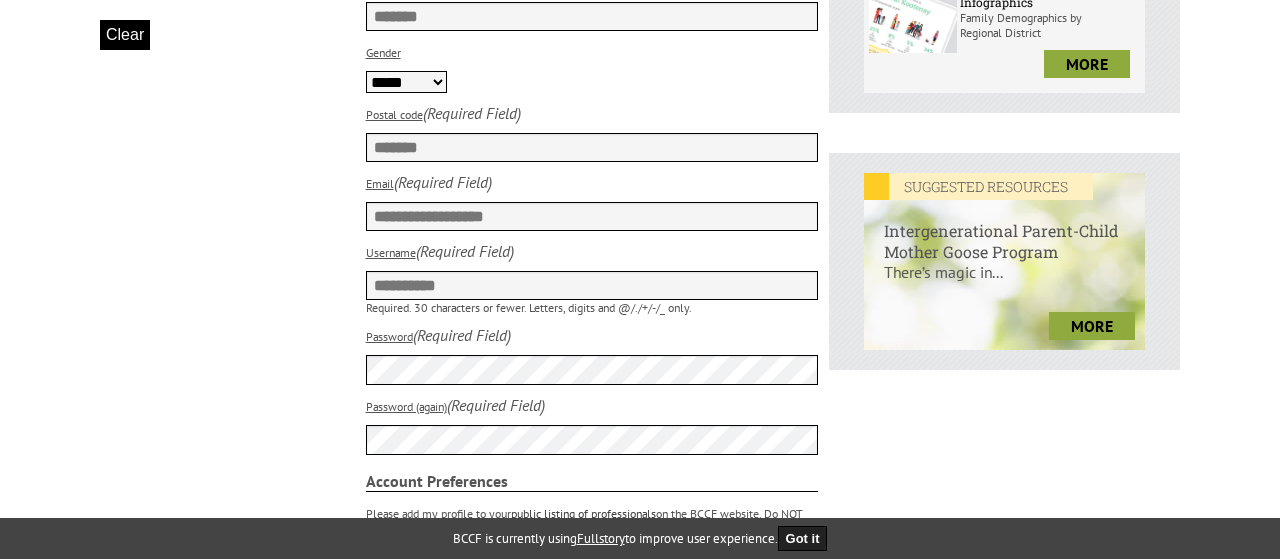 click on "**********" at bounding box center (459, 296) 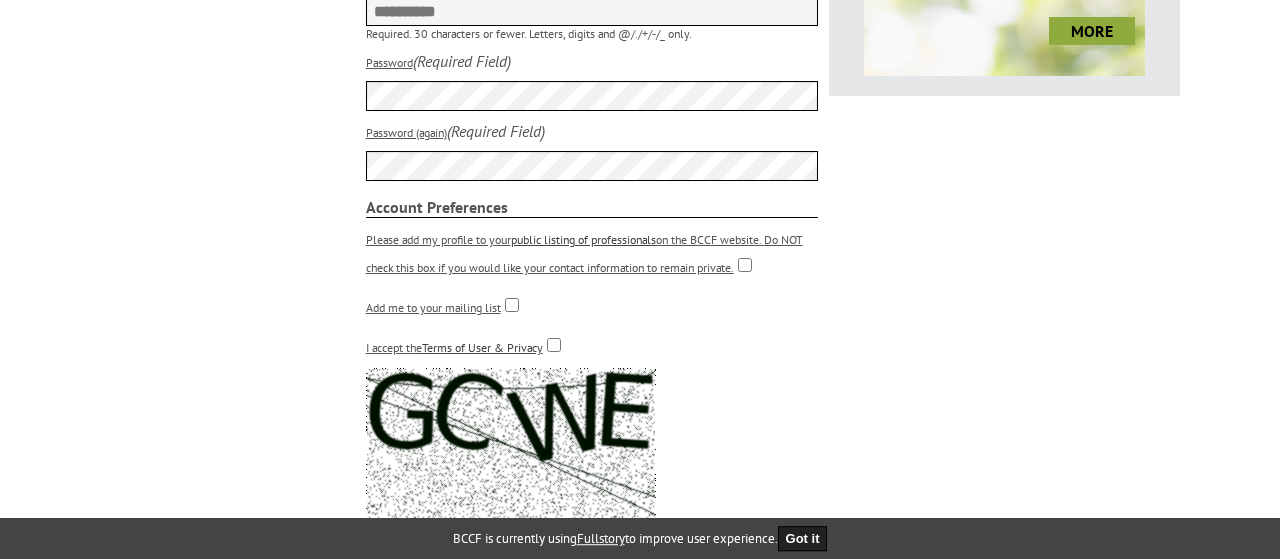 scroll, scrollTop: 1020, scrollLeft: 0, axis: vertical 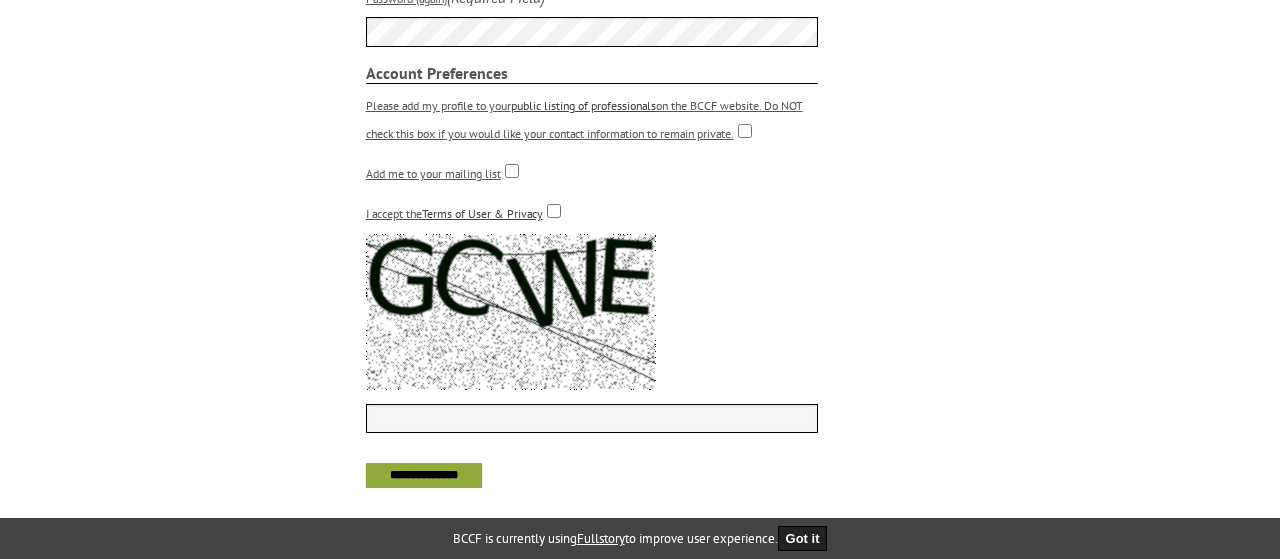 click at bounding box center (592, 418) 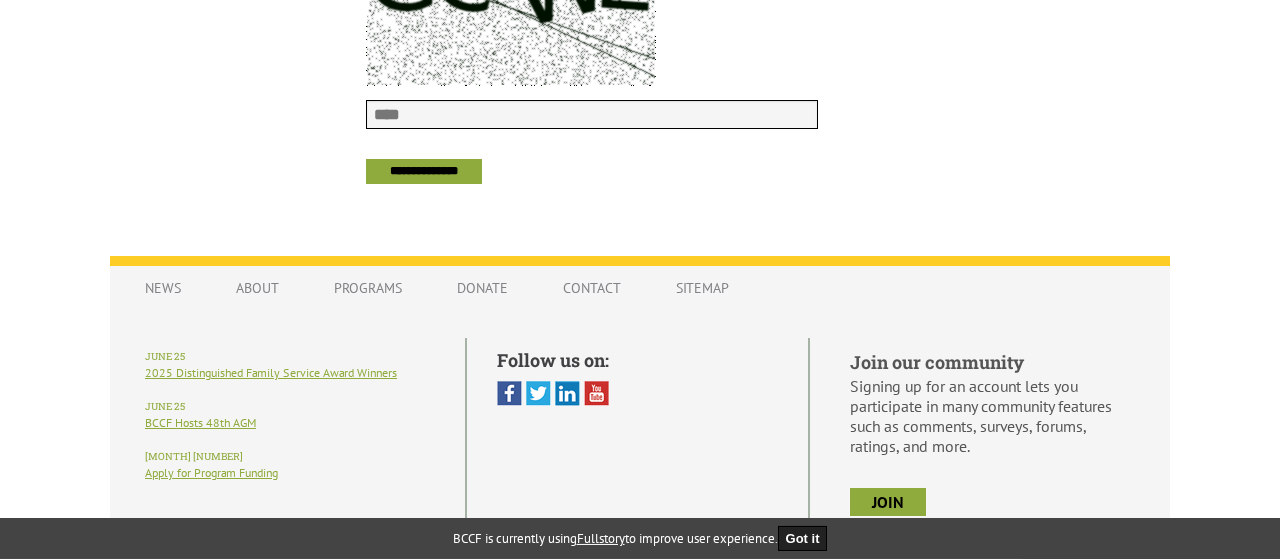 scroll, scrollTop: 1428, scrollLeft: 0, axis: vertical 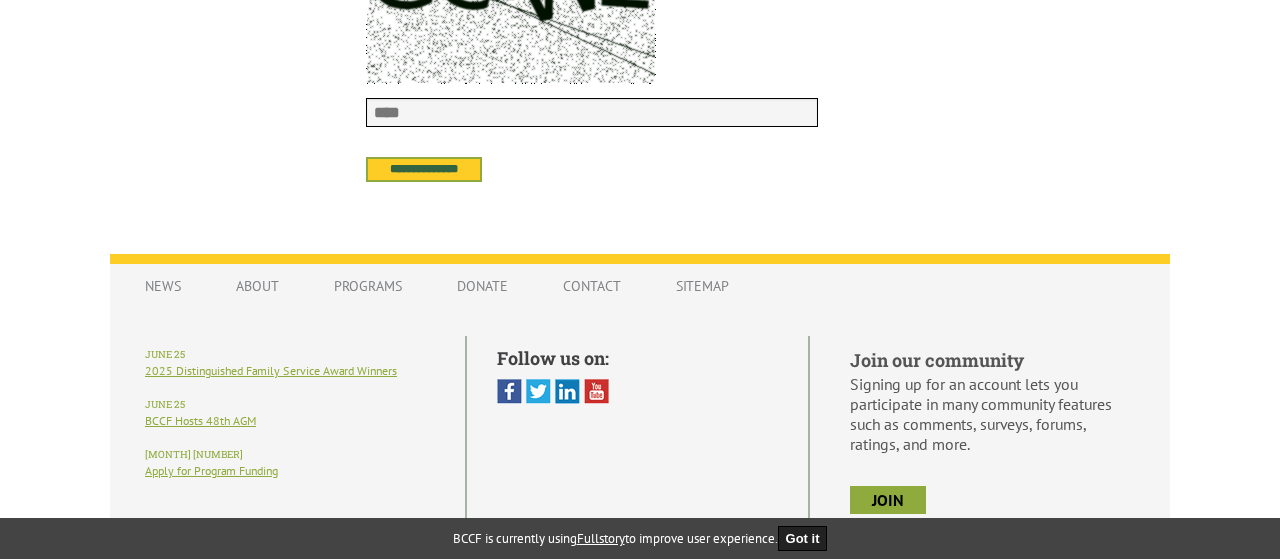 type on "****" 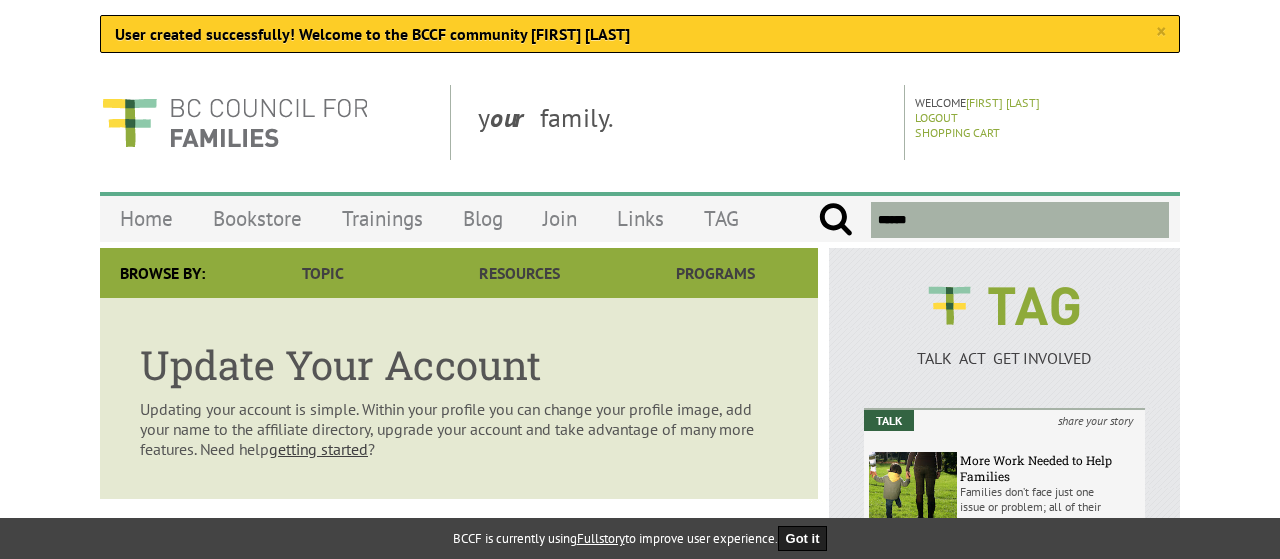 scroll, scrollTop: 0, scrollLeft: 0, axis: both 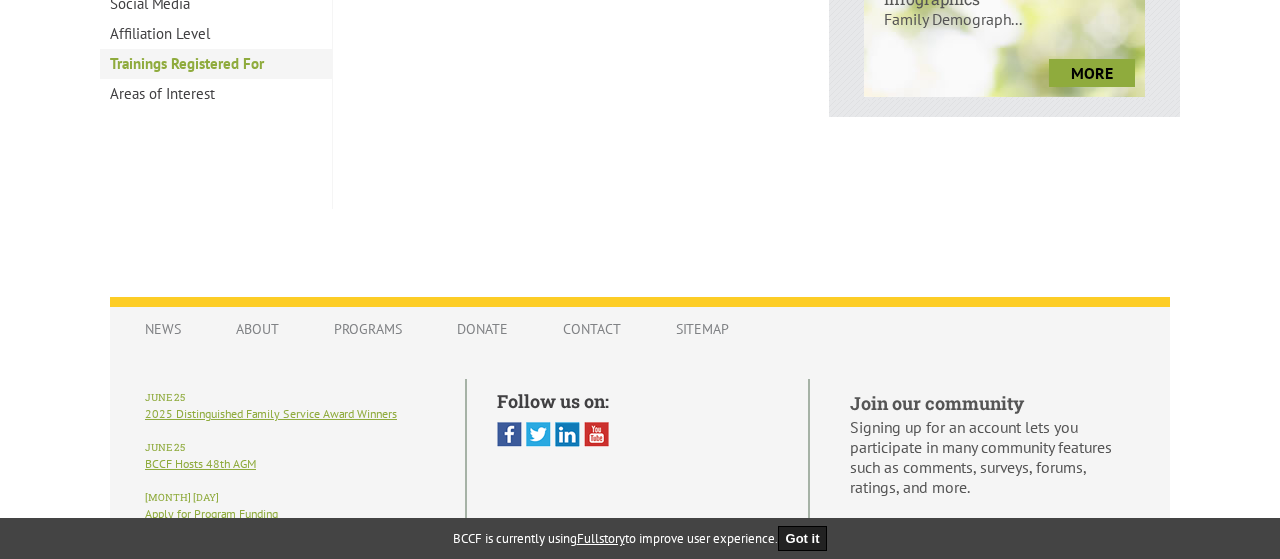 click on "Trainings Registered For" at bounding box center (216, 64) 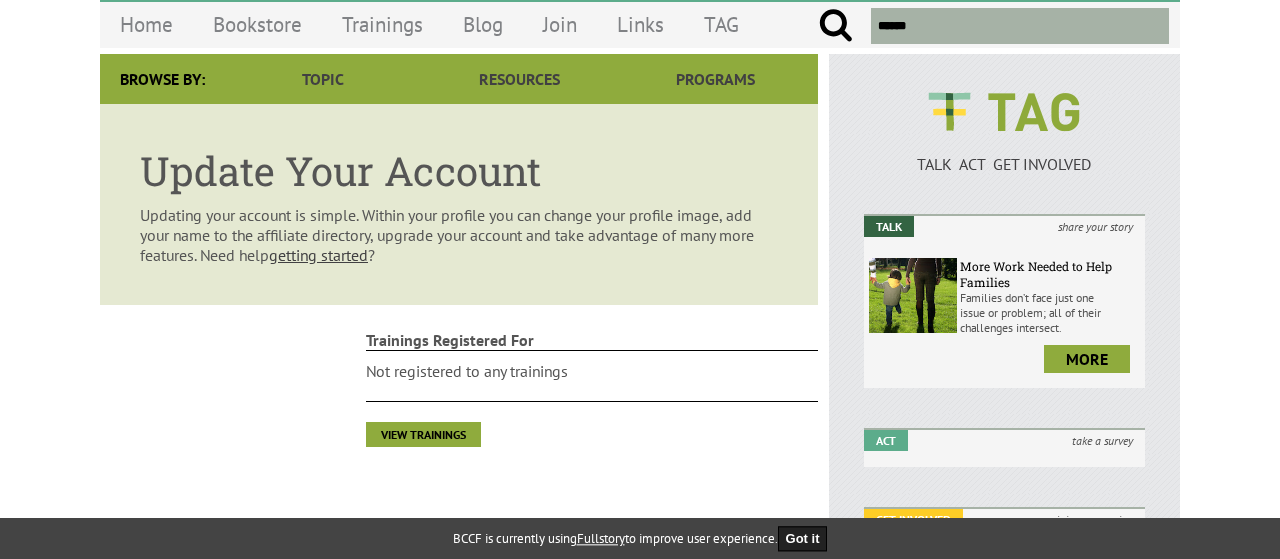 scroll, scrollTop: 102, scrollLeft: 0, axis: vertical 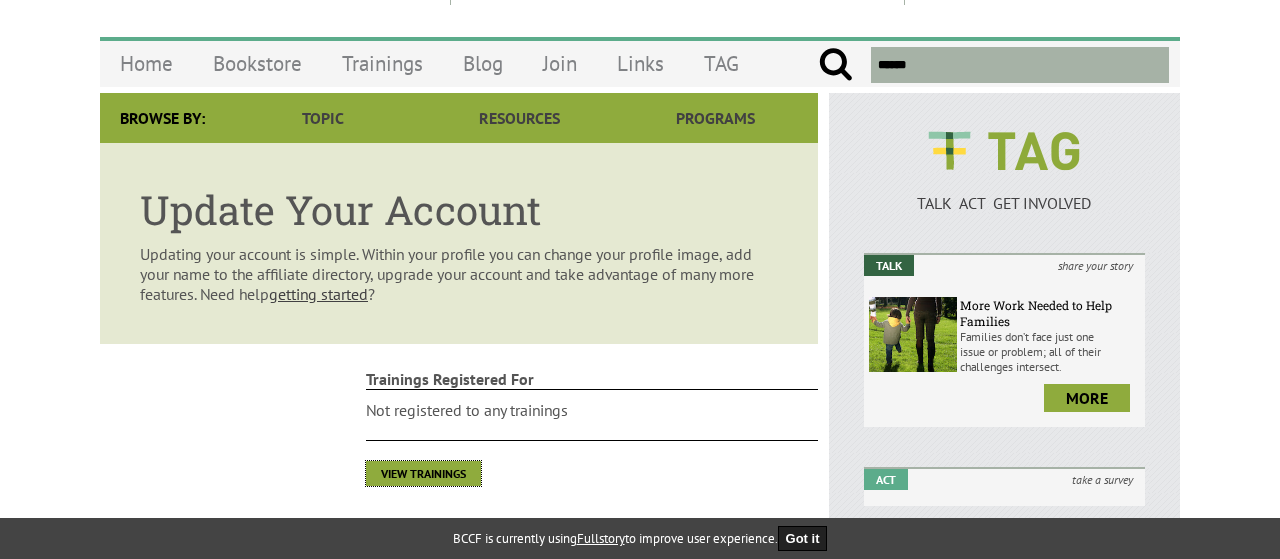 drag, startPoint x: 449, startPoint y: 474, endPoint x: 402, endPoint y: 425, distance: 67.89698 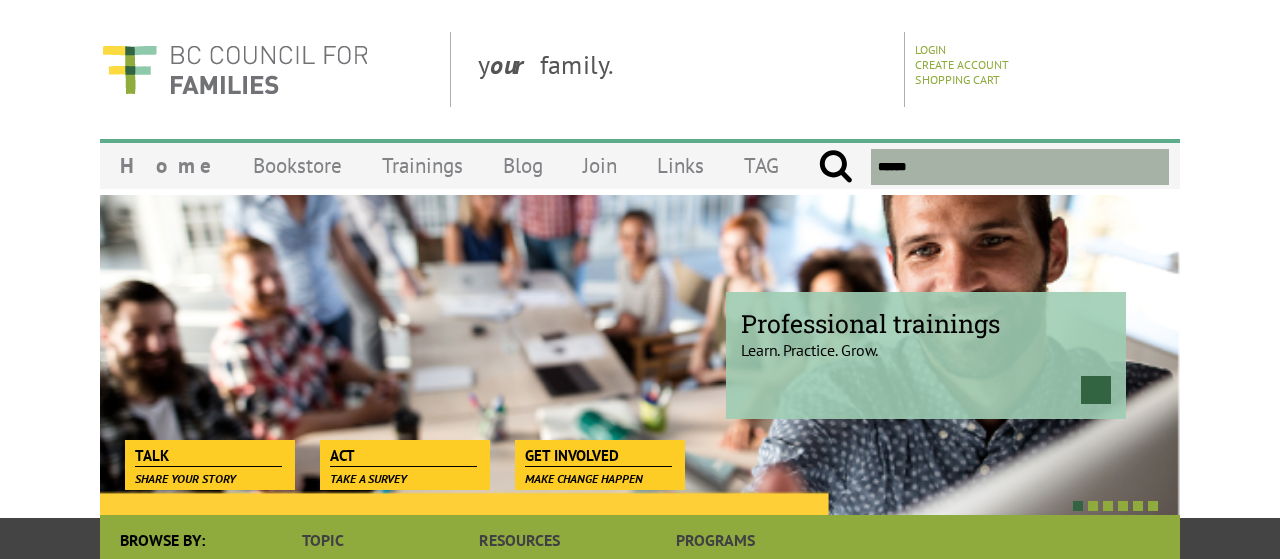 scroll, scrollTop: 0, scrollLeft: 0, axis: both 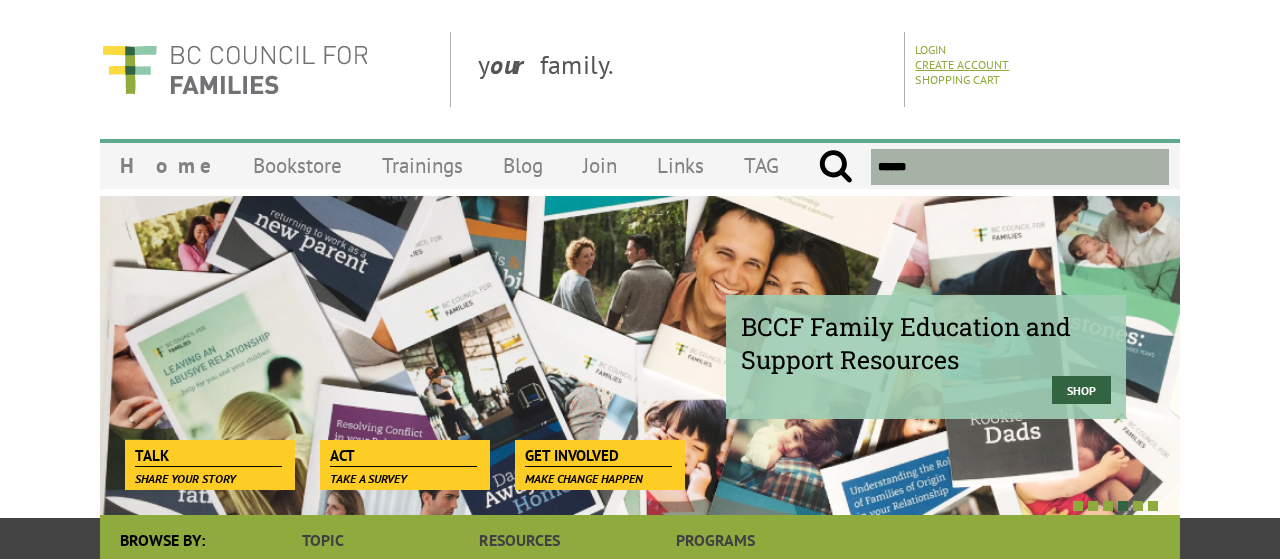 click on "Create Account" at bounding box center (962, 64) 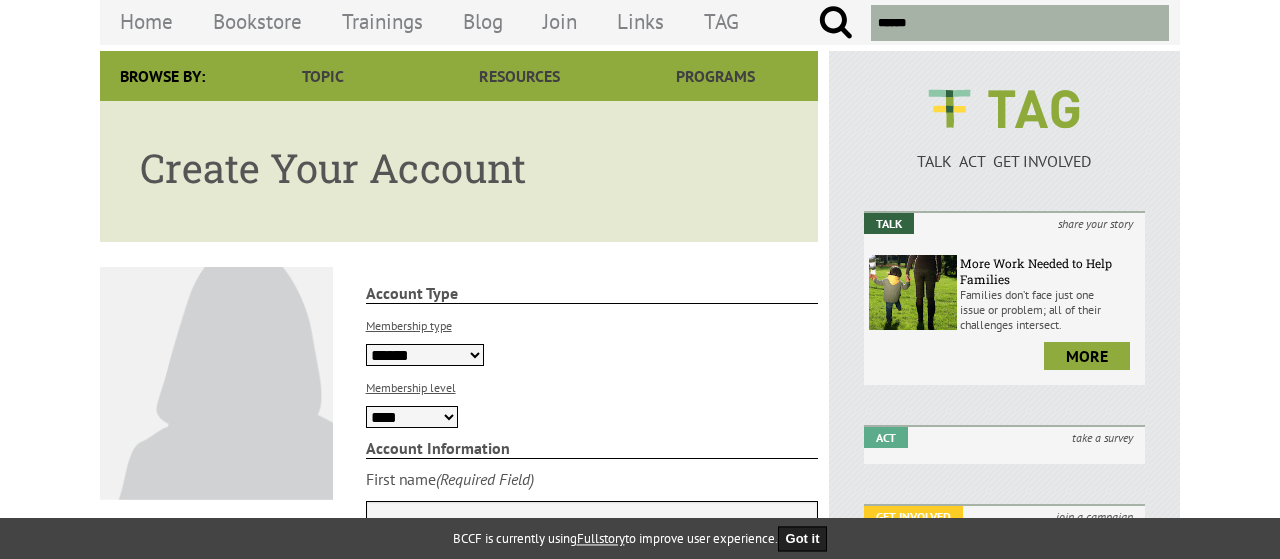 scroll, scrollTop: 204, scrollLeft: 0, axis: vertical 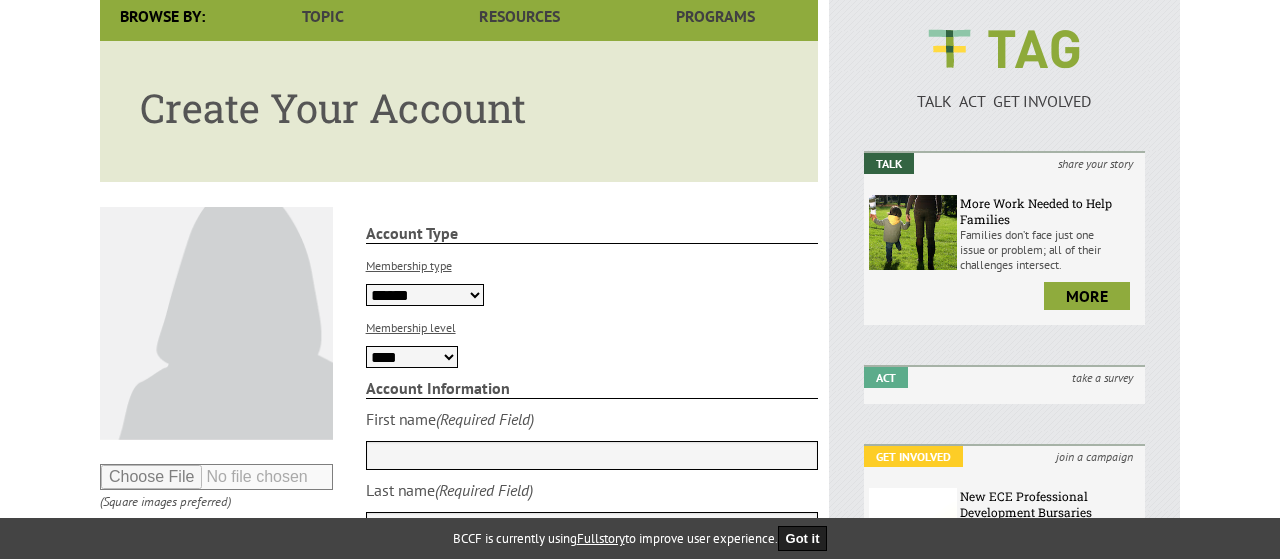 click on "**********" at bounding box center [425, 295] 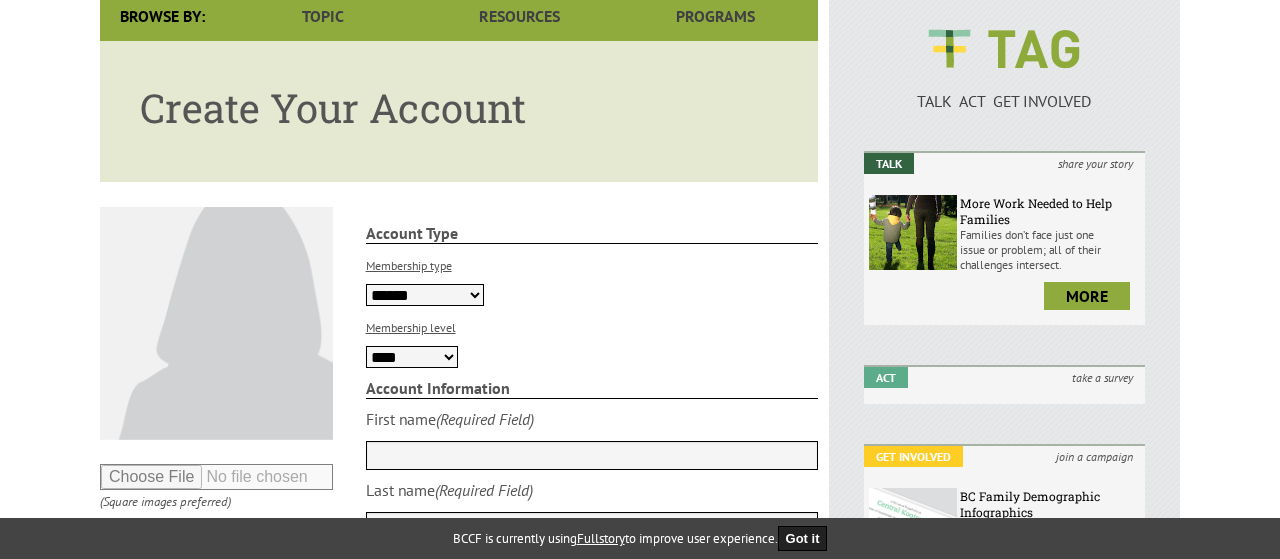 select on "**********" 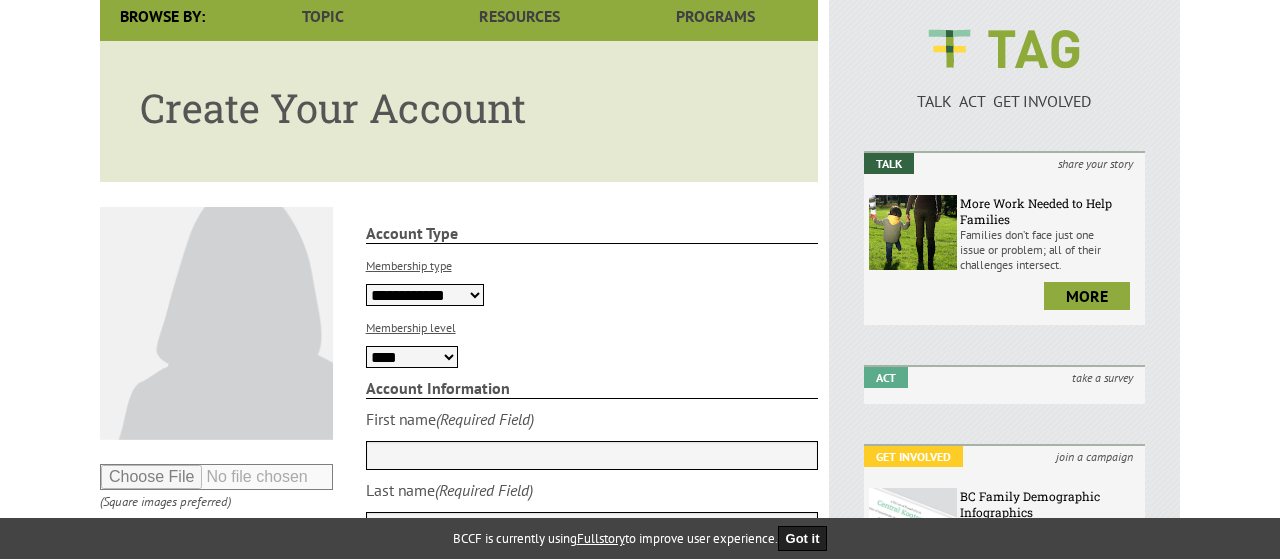 click on "**********" at bounding box center (0, 0) 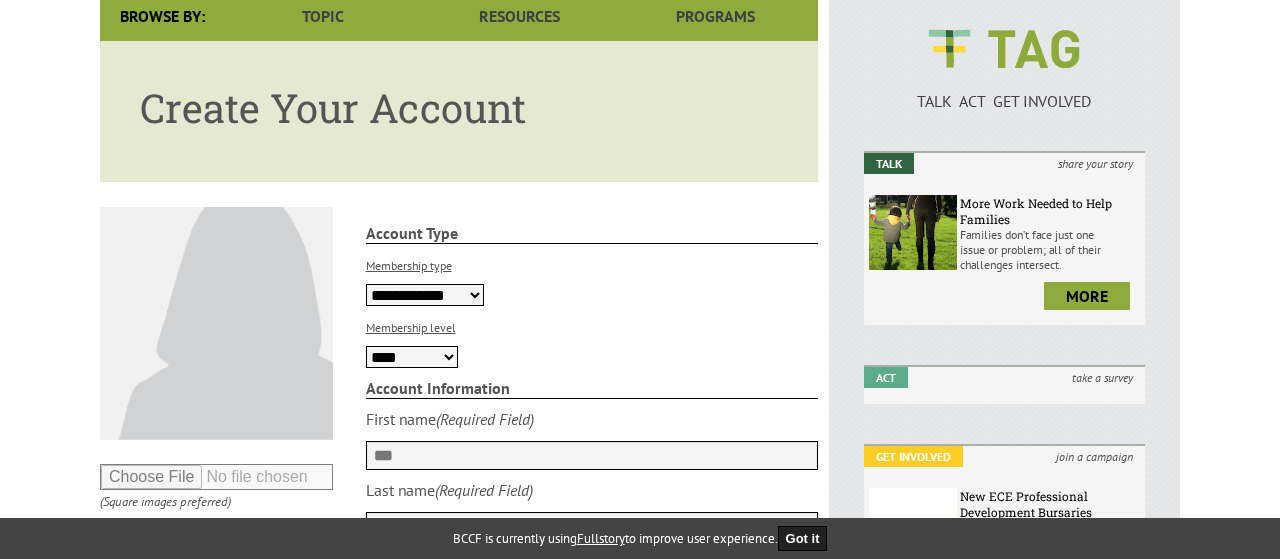 type on "***" 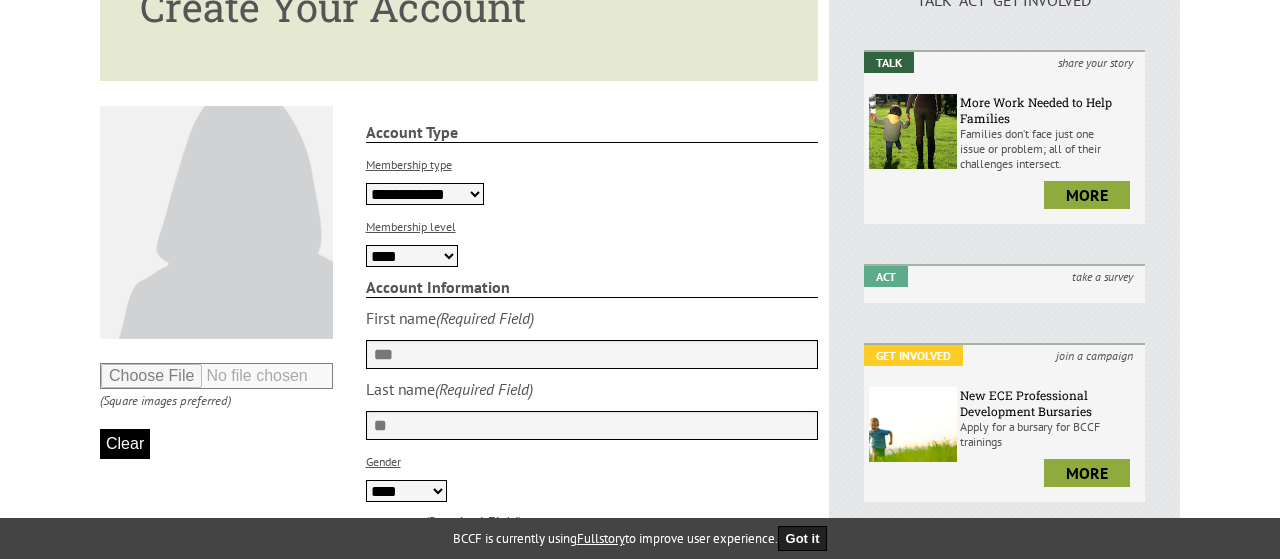 scroll, scrollTop: 306, scrollLeft: 0, axis: vertical 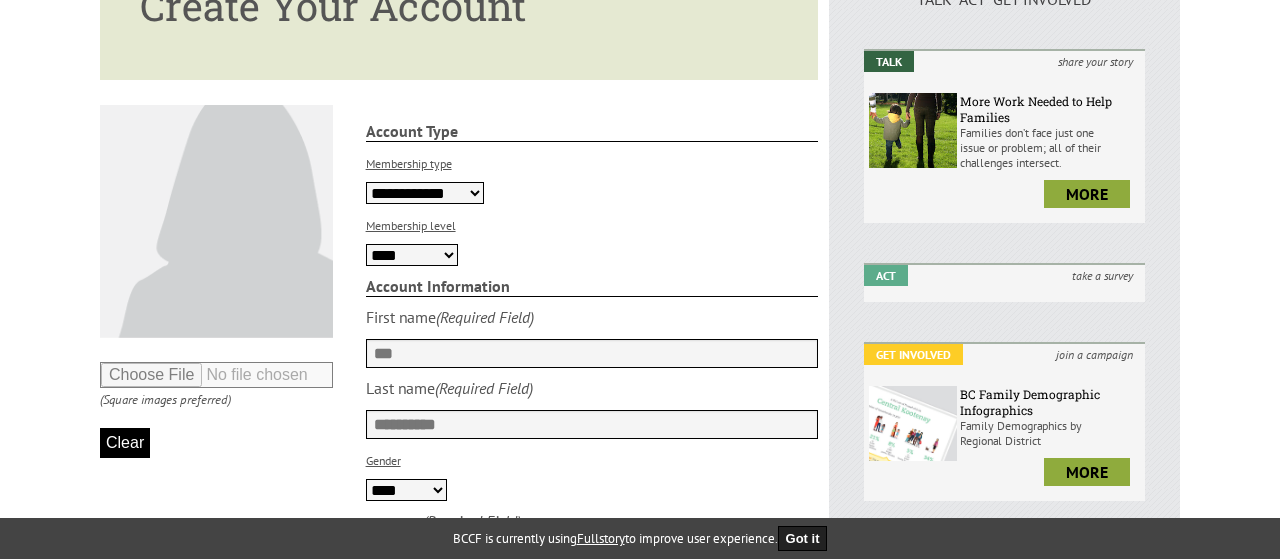 type on "**********" 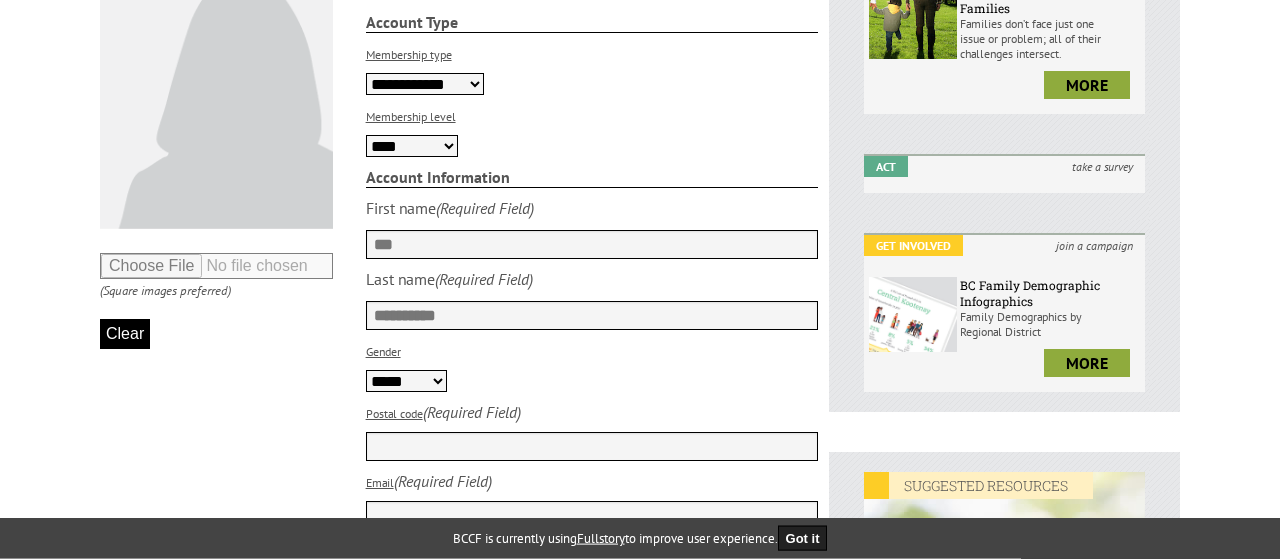 scroll, scrollTop: 612, scrollLeft: 0, axis: vertical 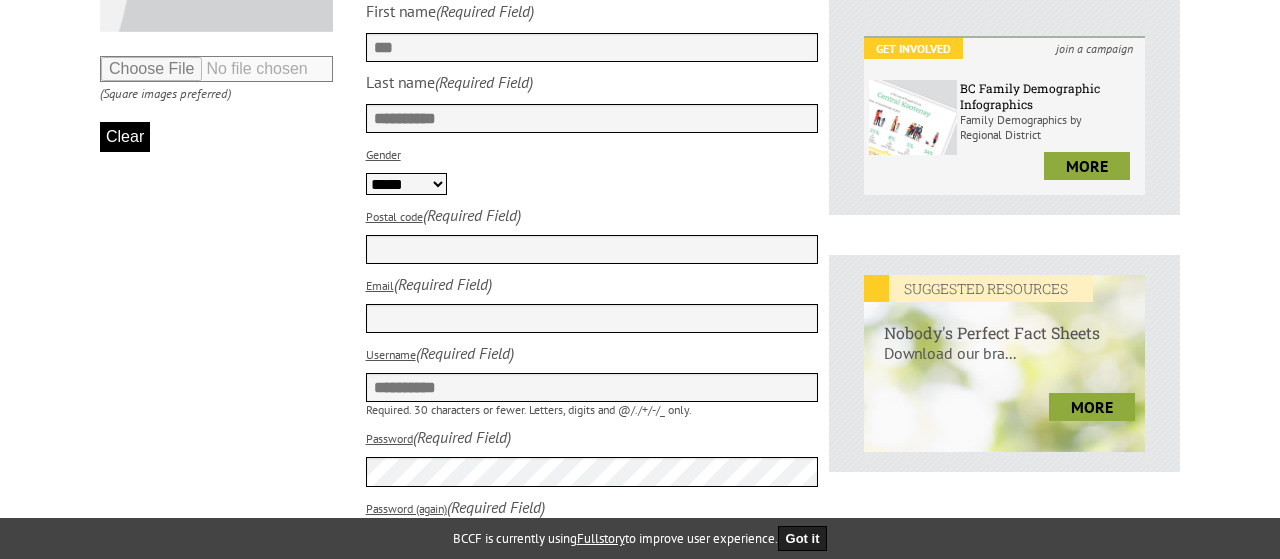 click on "Postal code" at bounding box center [592, 249] 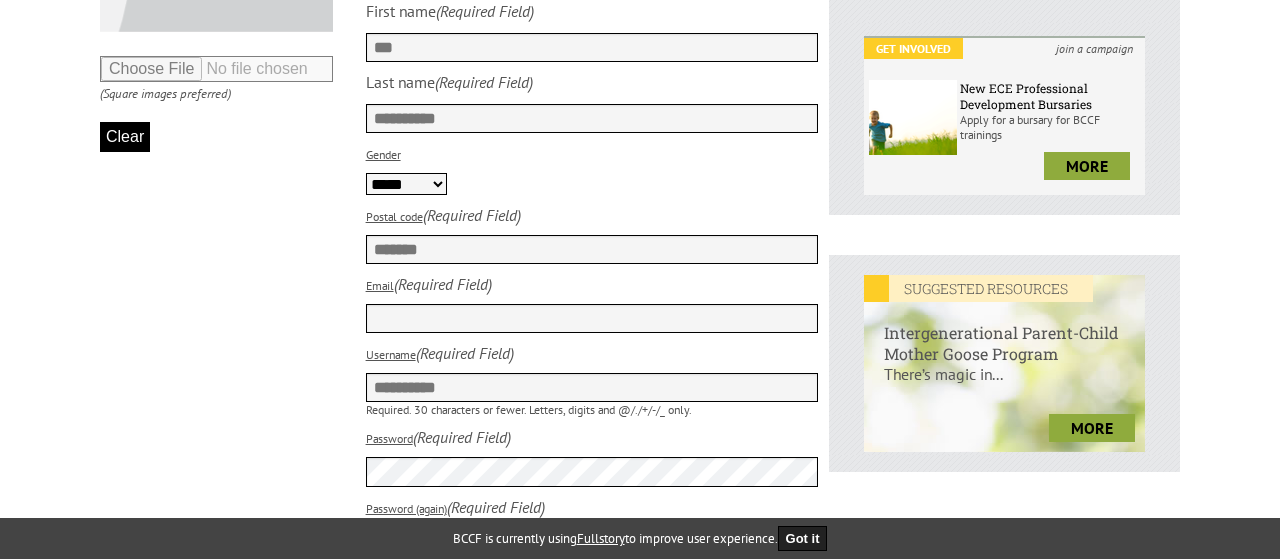 type on "*******" 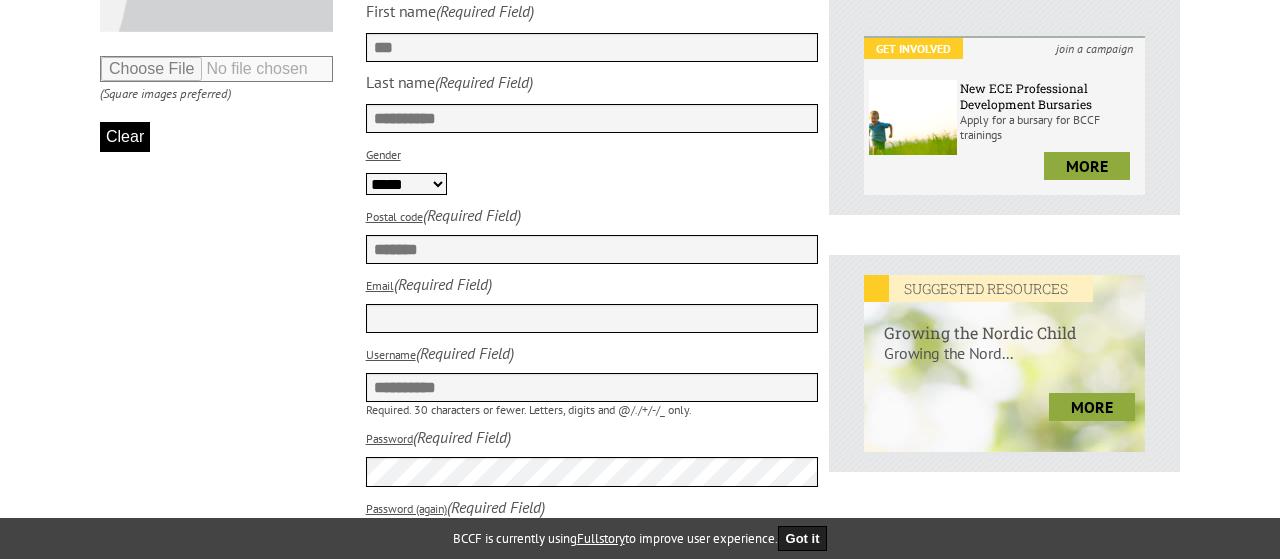 paste on "**********" 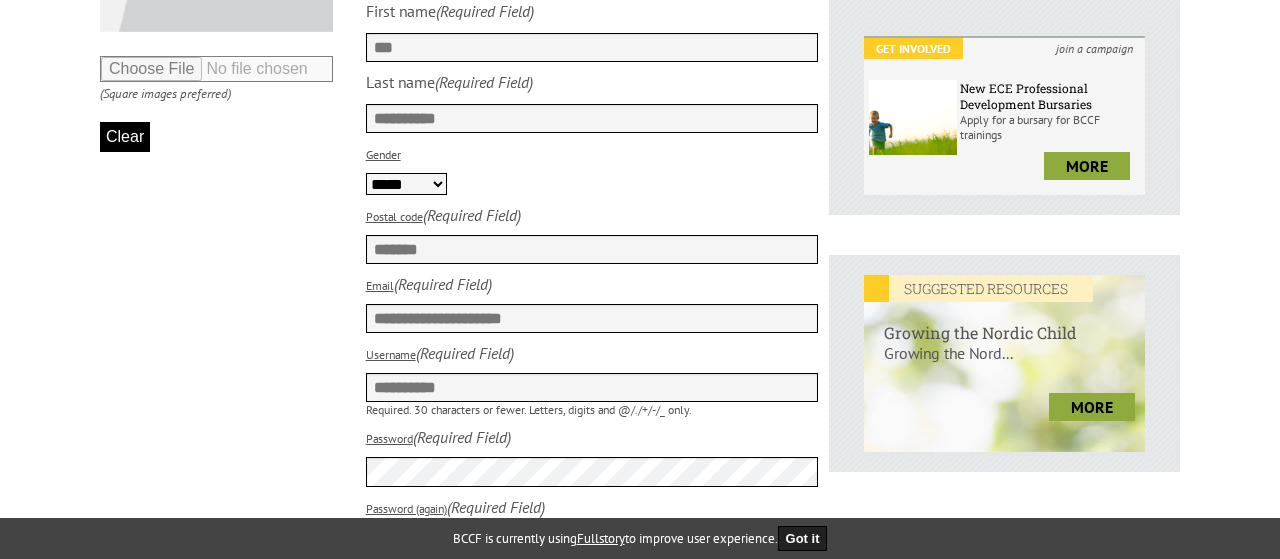 type on "**********" 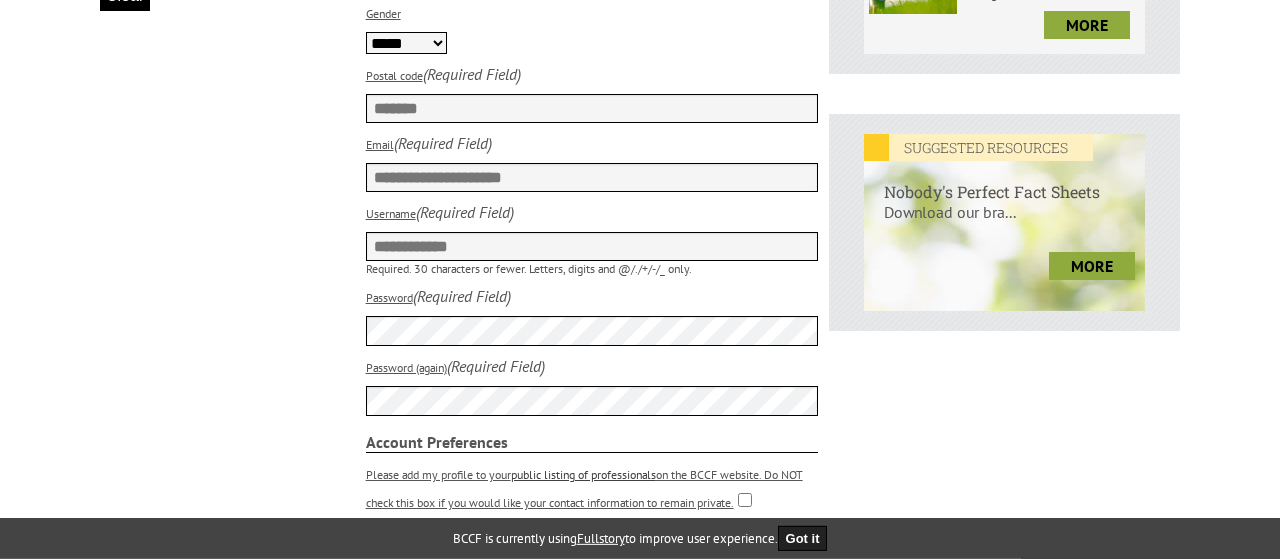 scroll, scrollTop: 816, scrollLeft: 0, axis: vertical 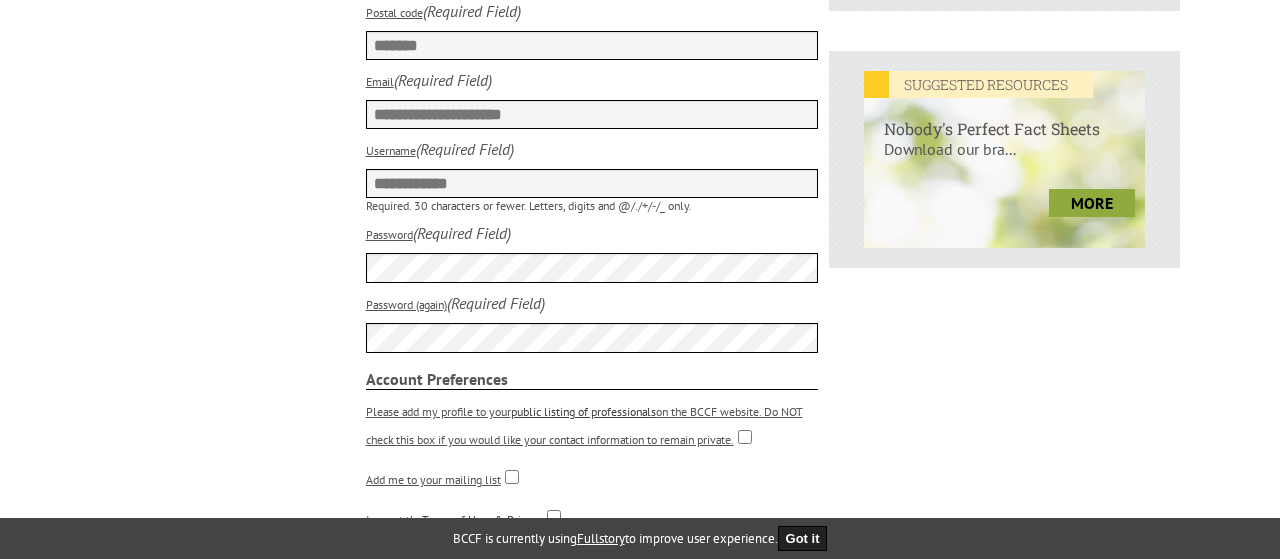 type on "**********" 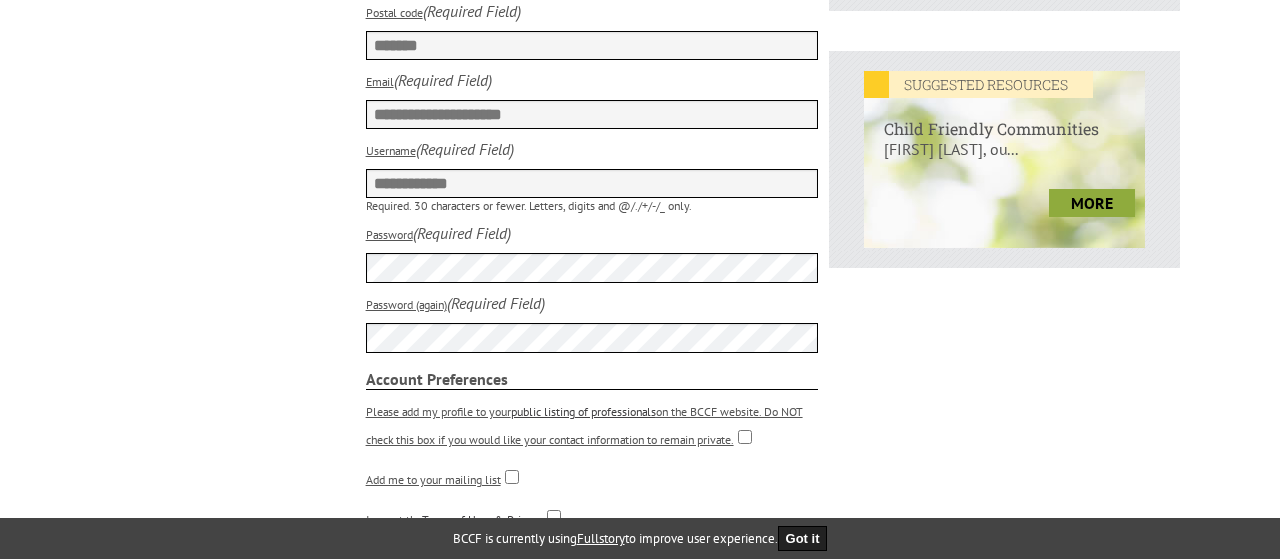 click on "**********" at bounding box center (459, 124) 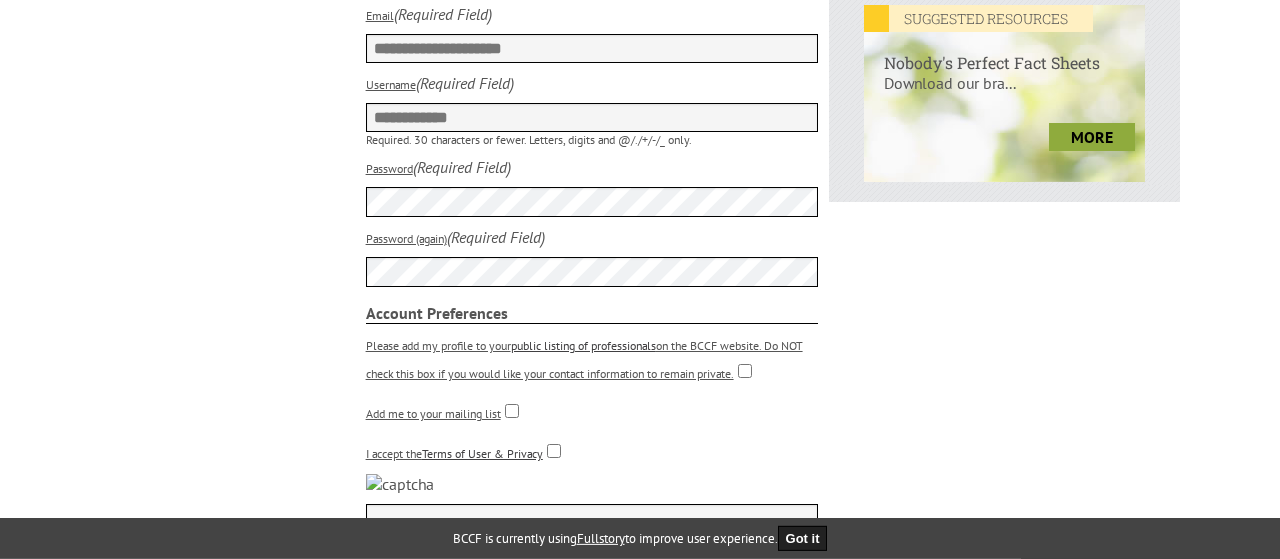 scroll, scrollTop: 918, scrollLeft: 0, axis: vertical 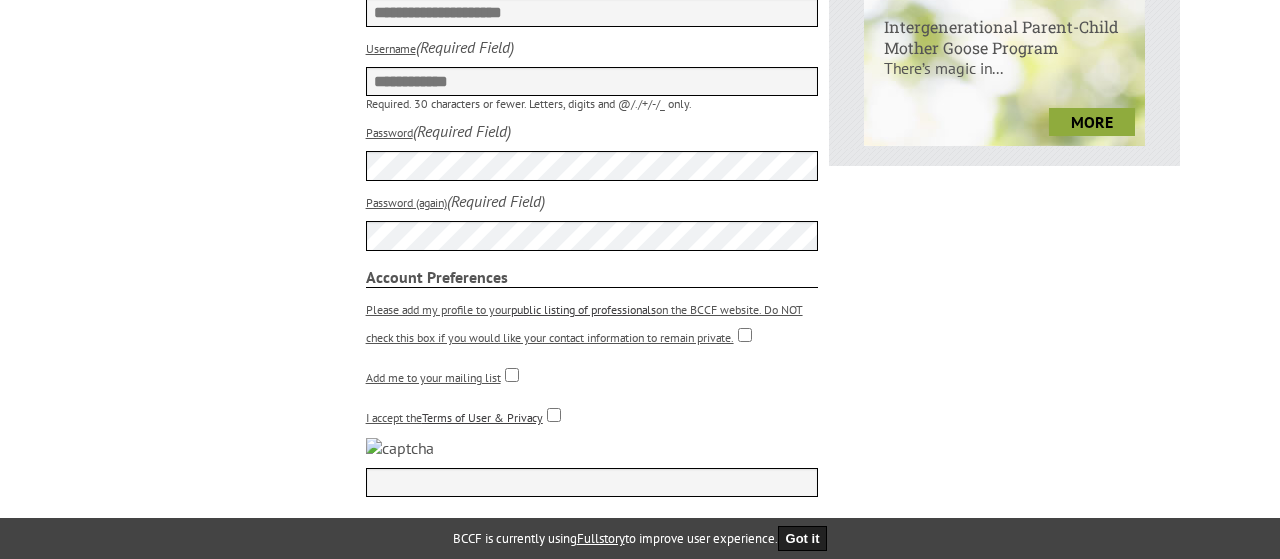 click on "I accept the  Terms of
User & Privacy" at bounding box center (592, 413) 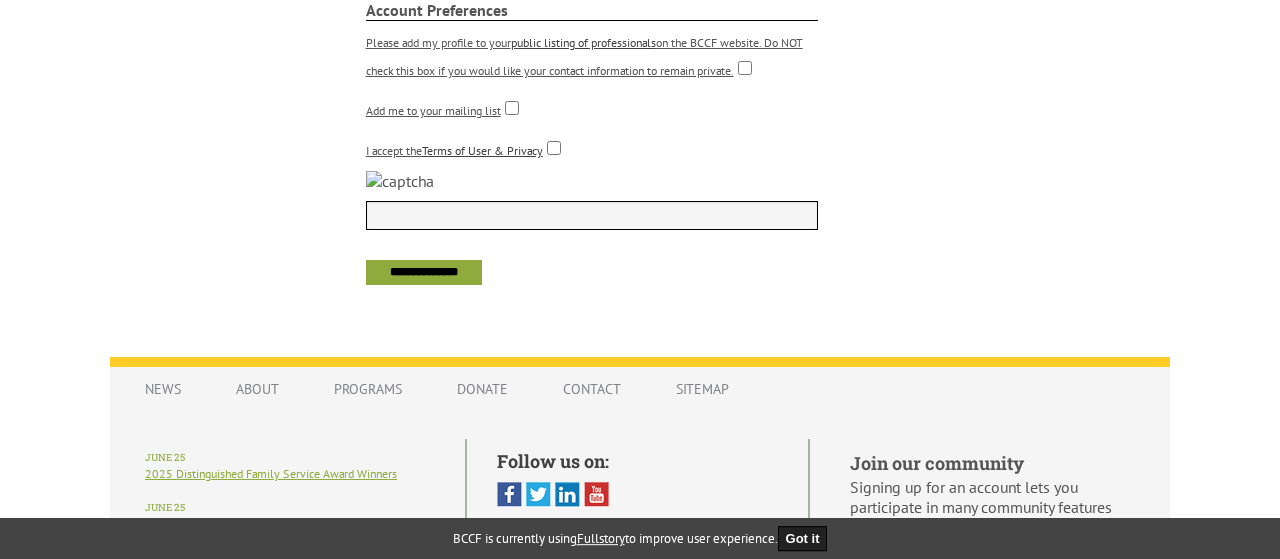 scroll, scrollTop: 1224, scrollLeft: 0, axis: vertical 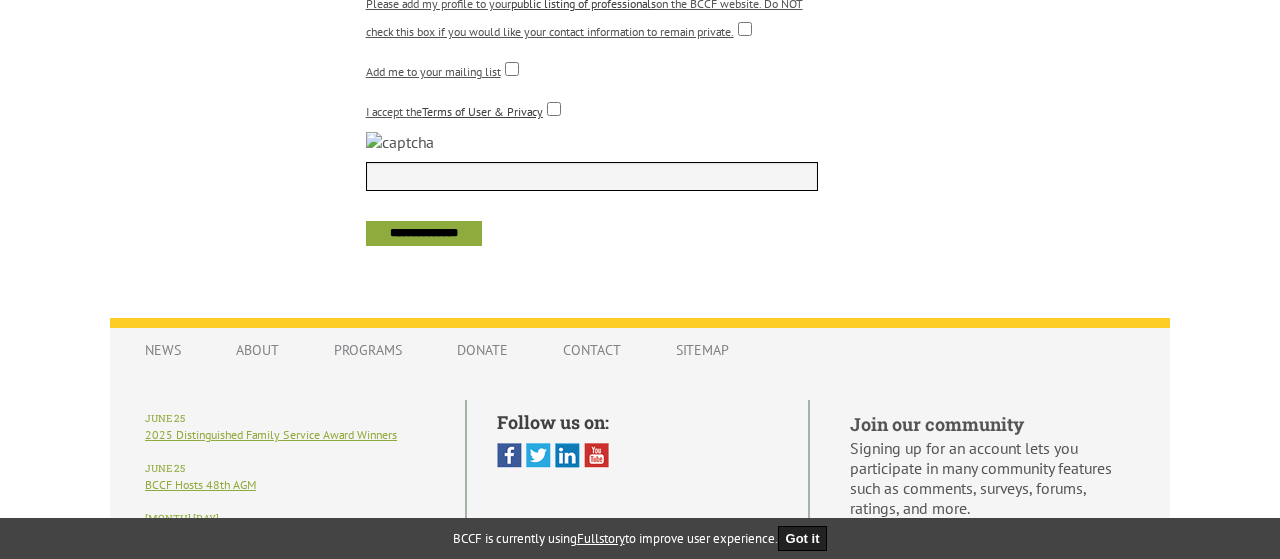 click at bounding box center [592, 176] 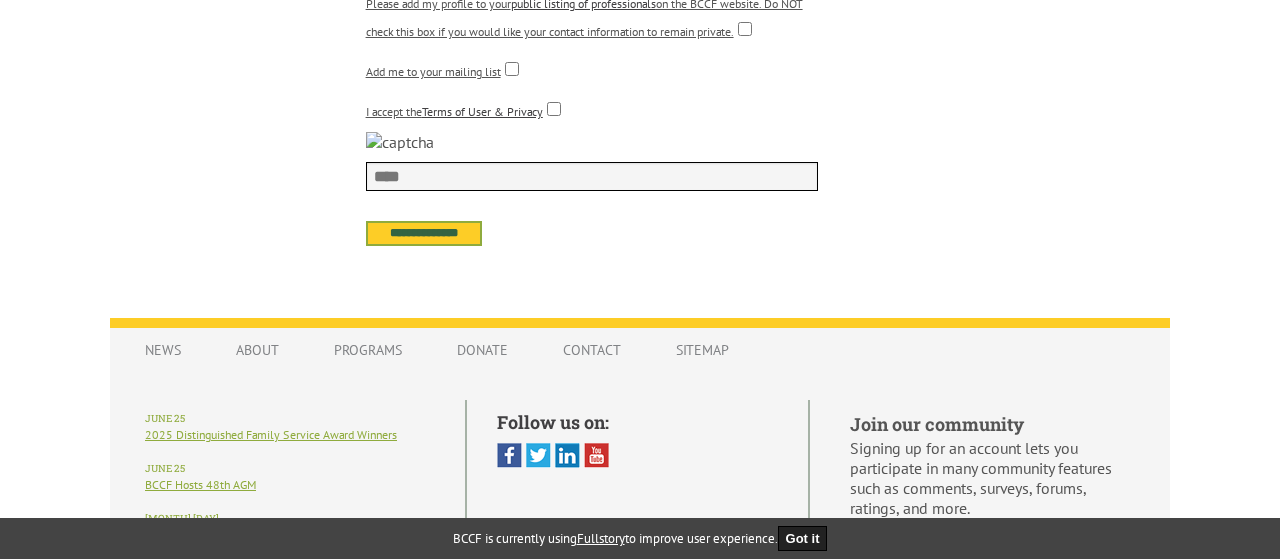type on "****" 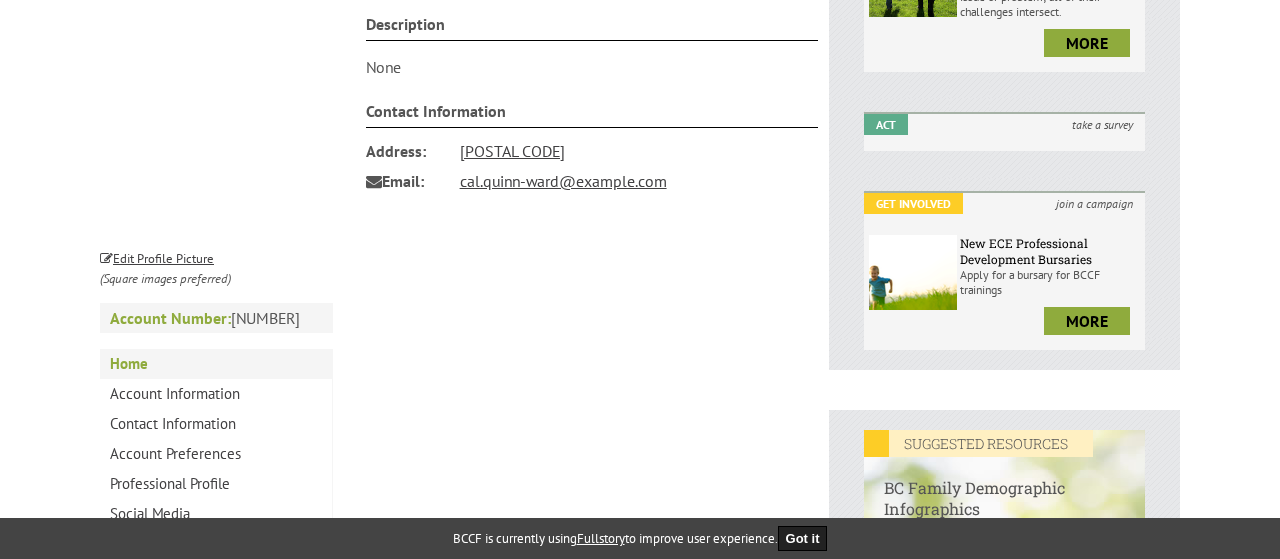 scroll, scrollTop: 0, scrollLeft: 0, axis: both 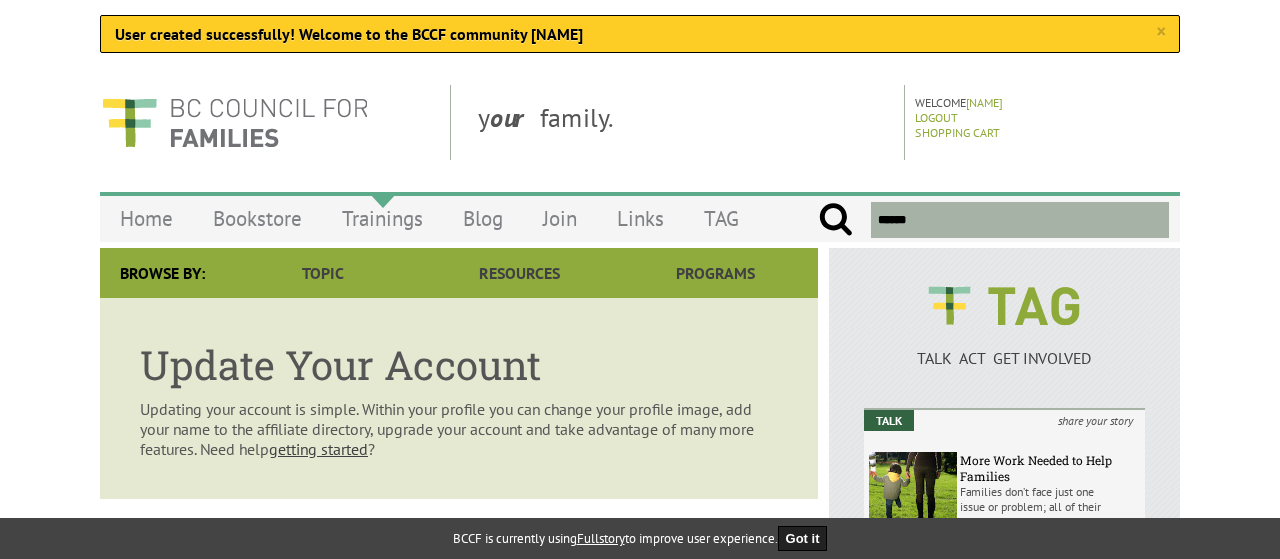 click on "Trainings" at bounding box center [382, 218] 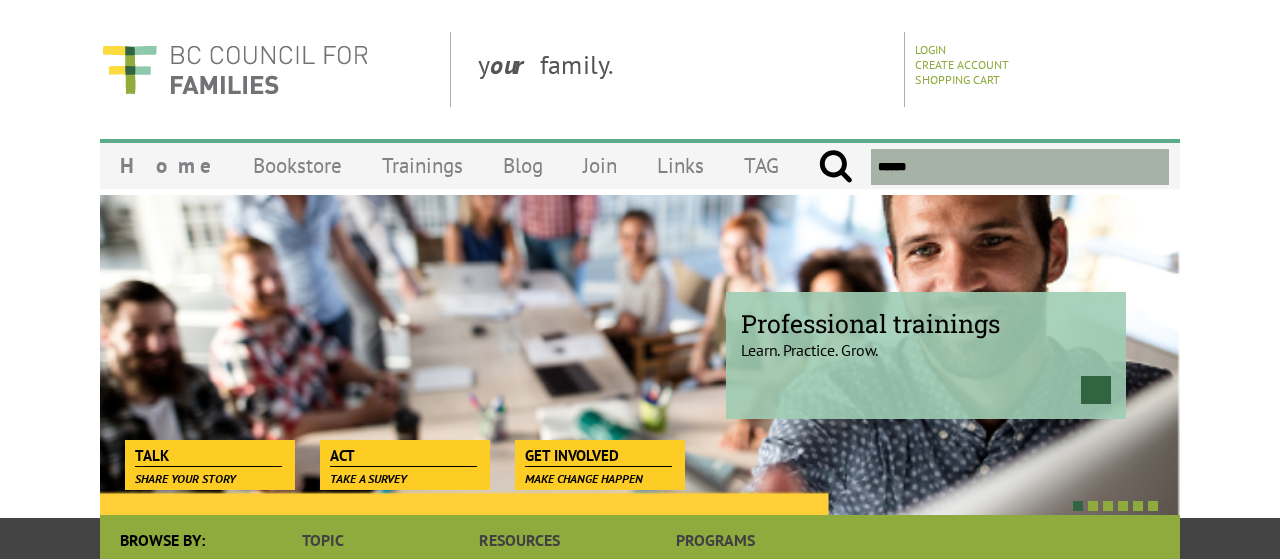 scroll, scrollTop: 0, scrollLeft: 0, axis: both 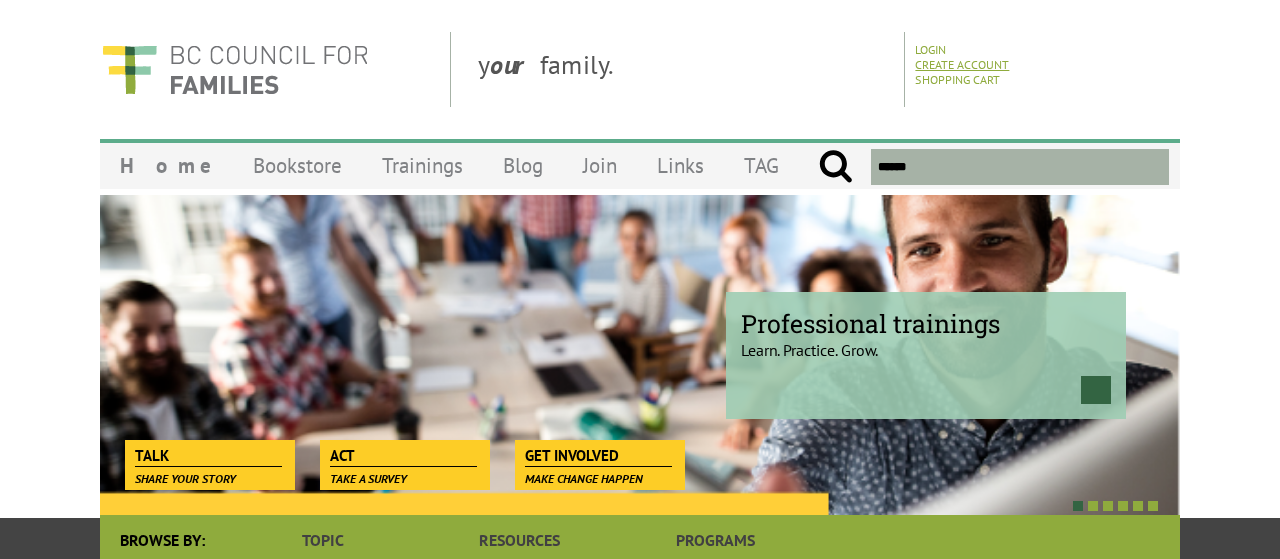 click on "Create Account" at bounding box center [962, 64] 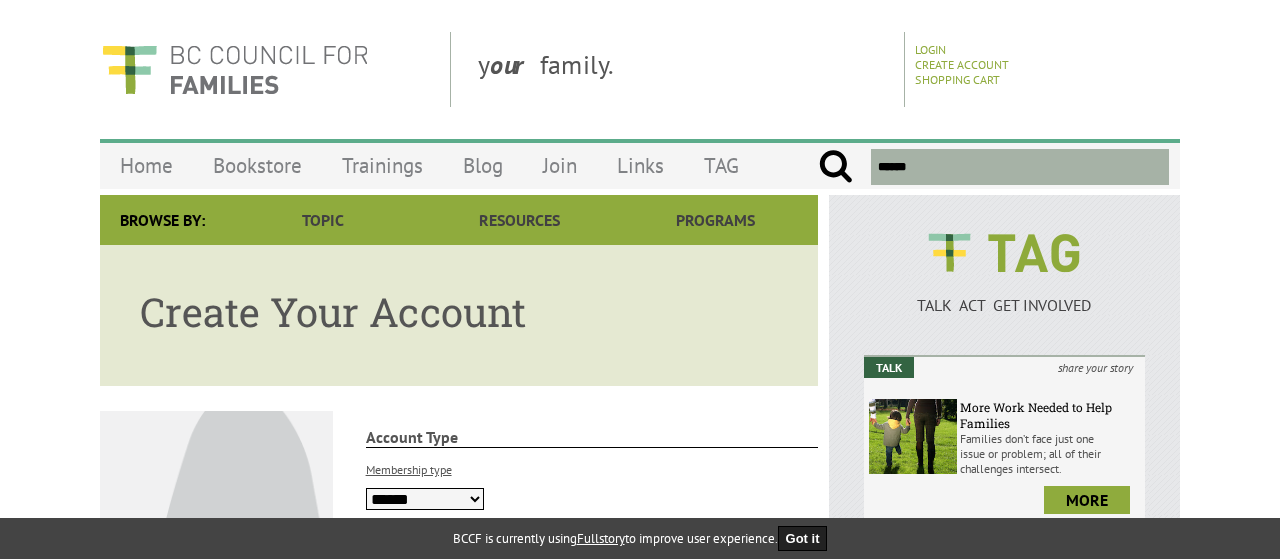 scroll, scrollTop: 306, scrollLeft: 0, axis: vertical 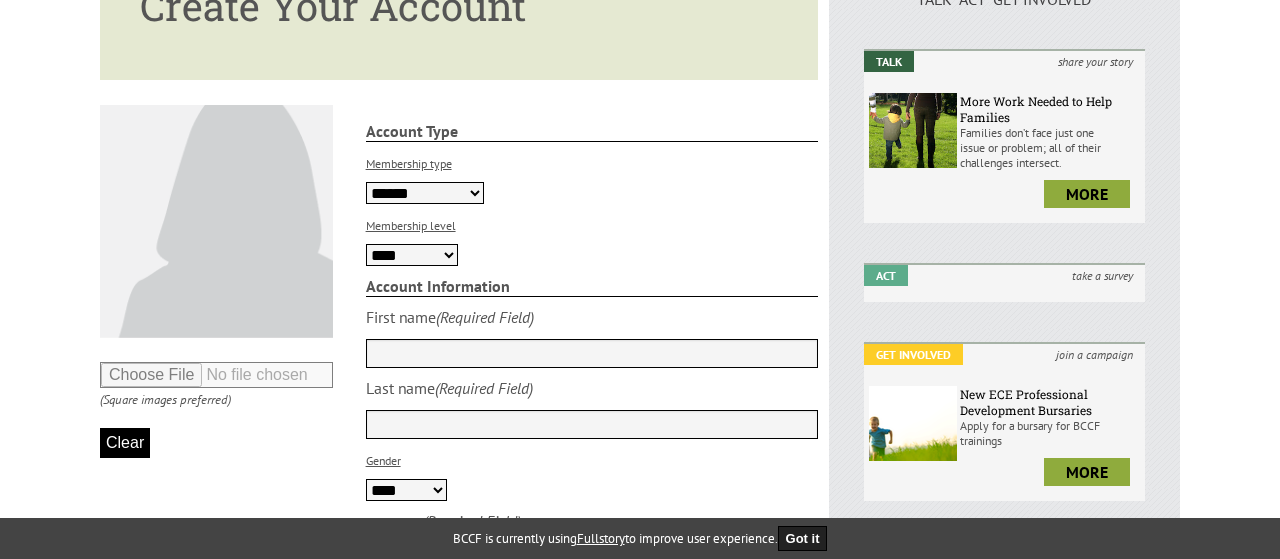 click on "**********" at bounding box center (425, 193) 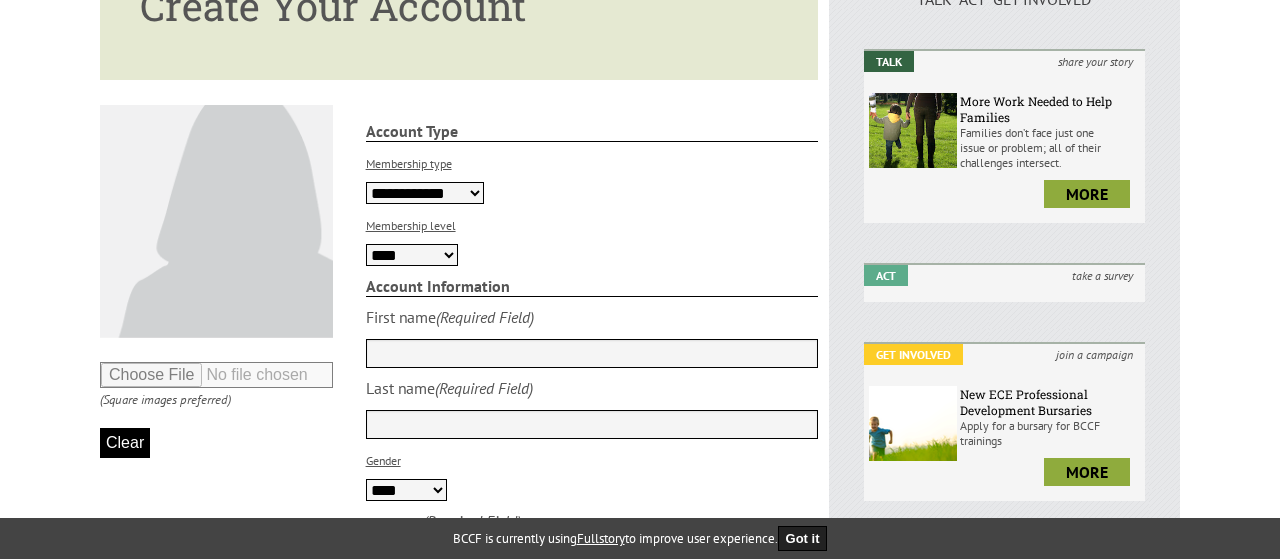 click on "**********" at bounding box center [0, 0] 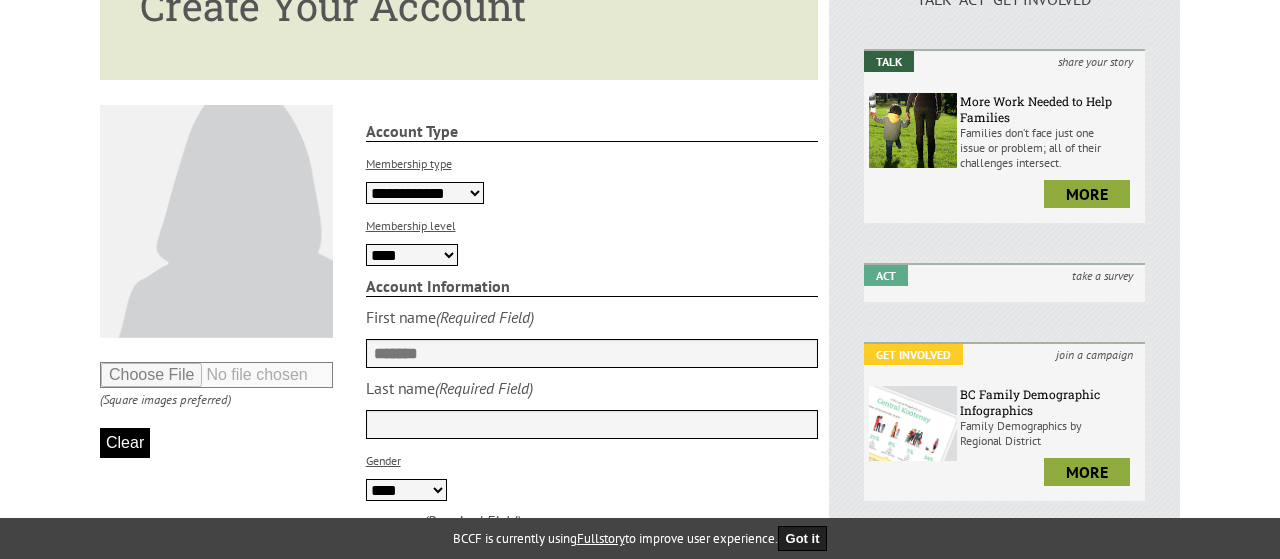 type on "******" 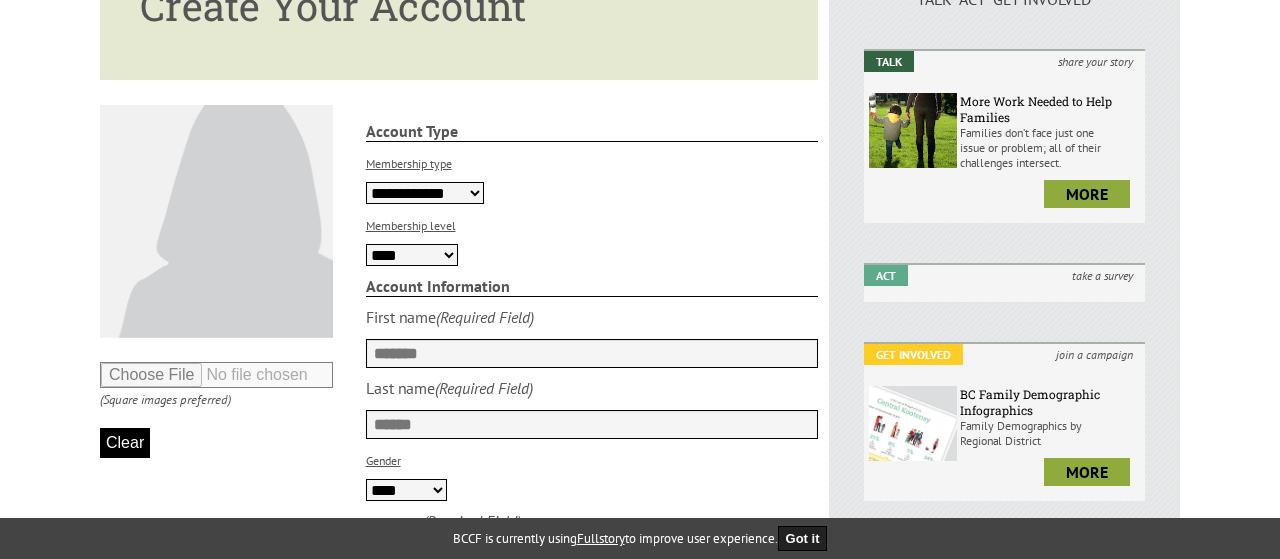 type on "******" 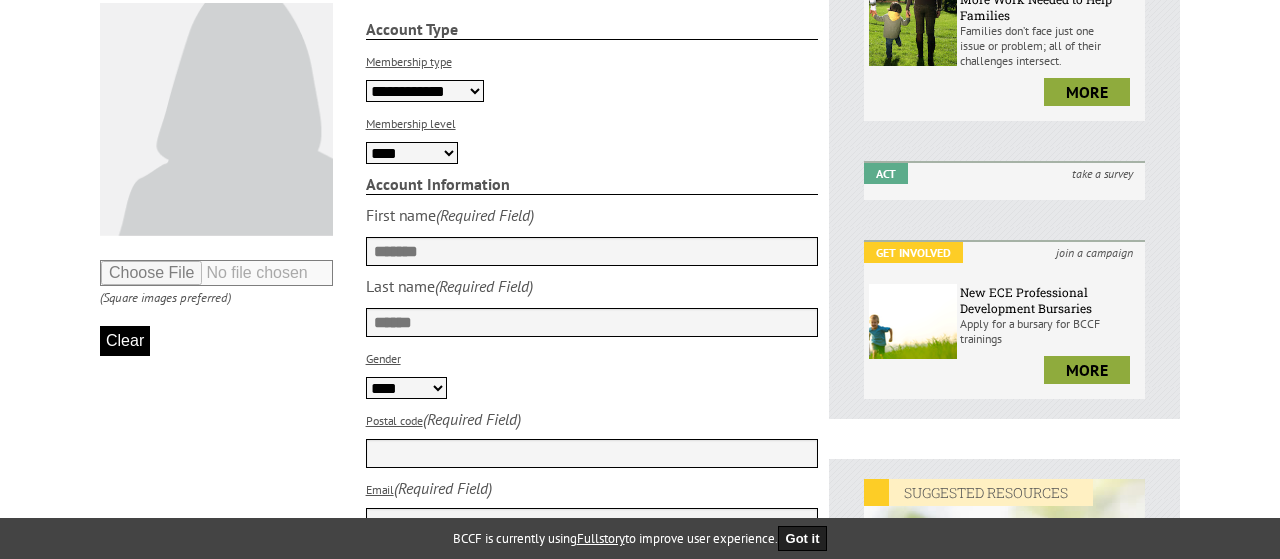 click on "****
******
*****" at bounding box center (406, 388) 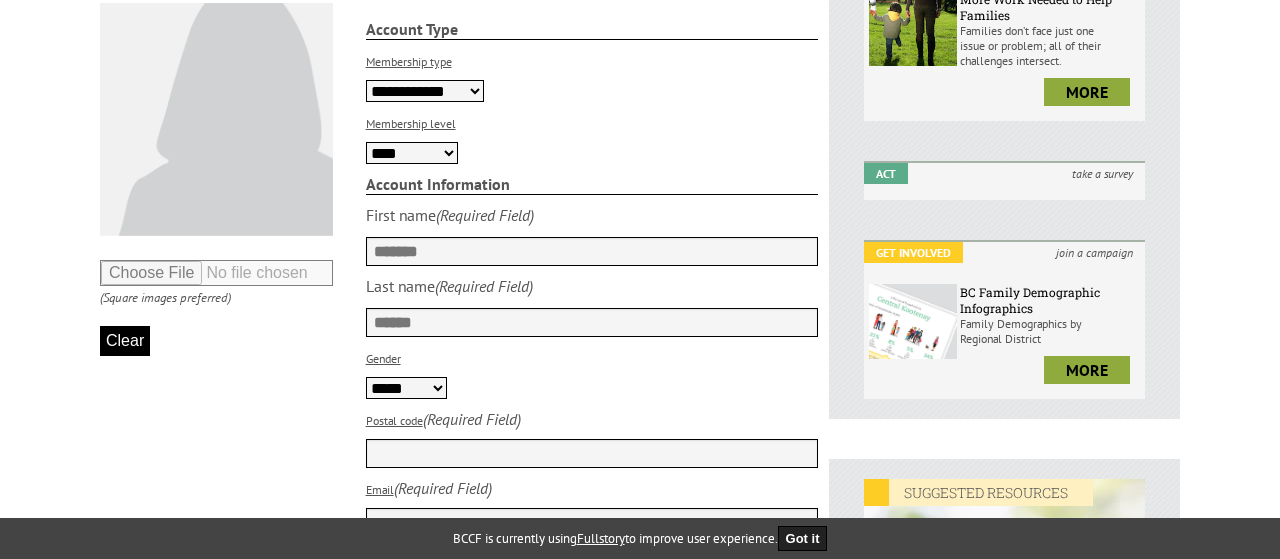 click on "Postal code" at bounding box center [592, 453] 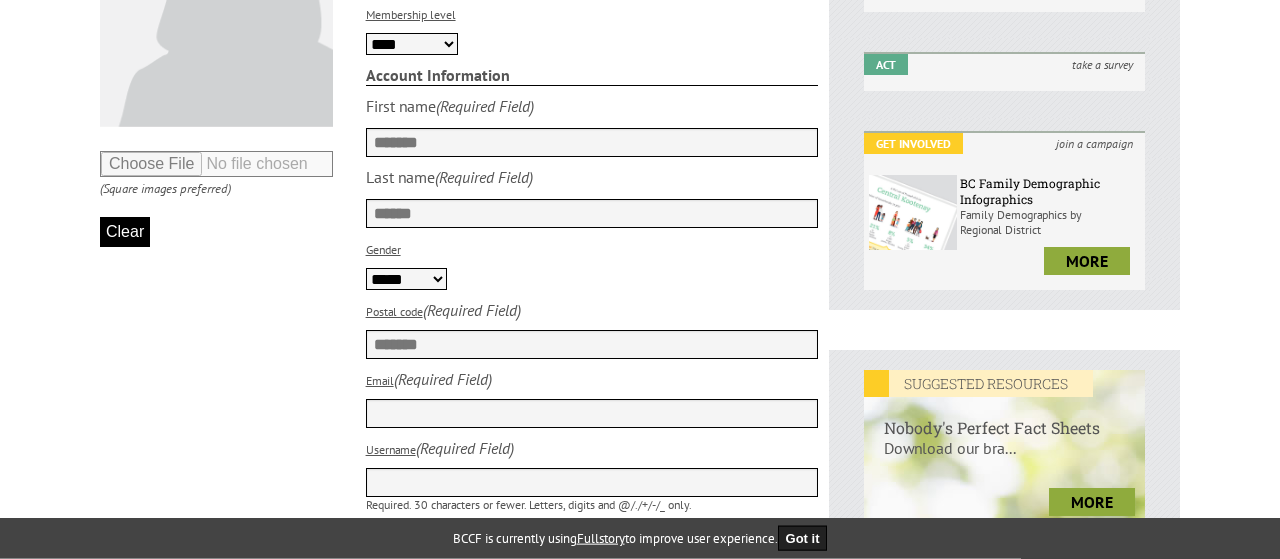 scroll, scrollTop: 612, scrollLeft: 0, axis: vertical 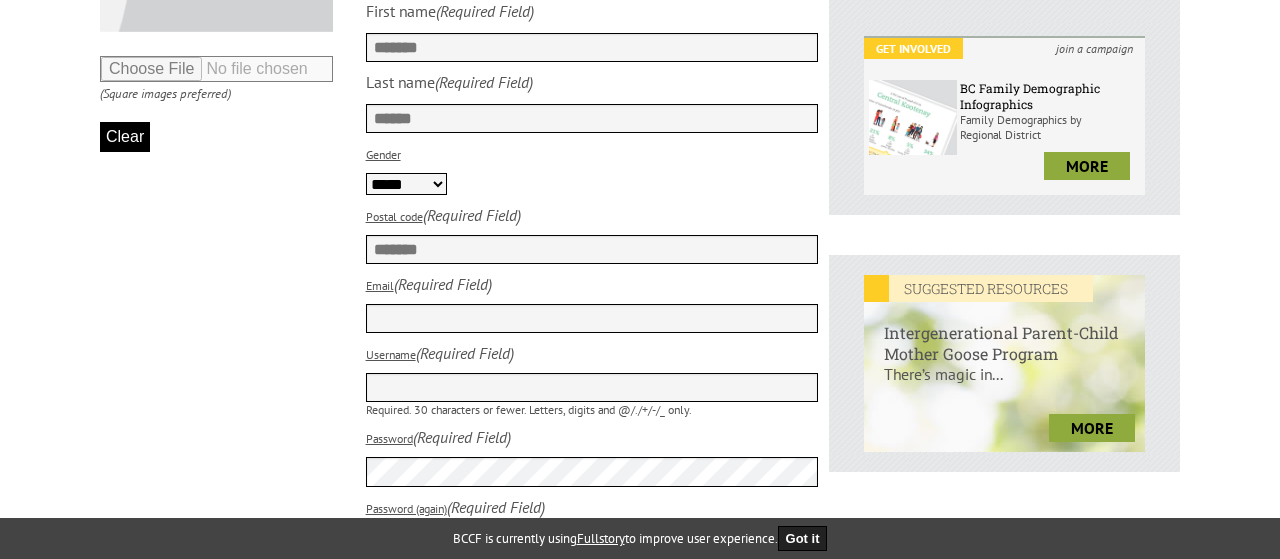 type on "*******" 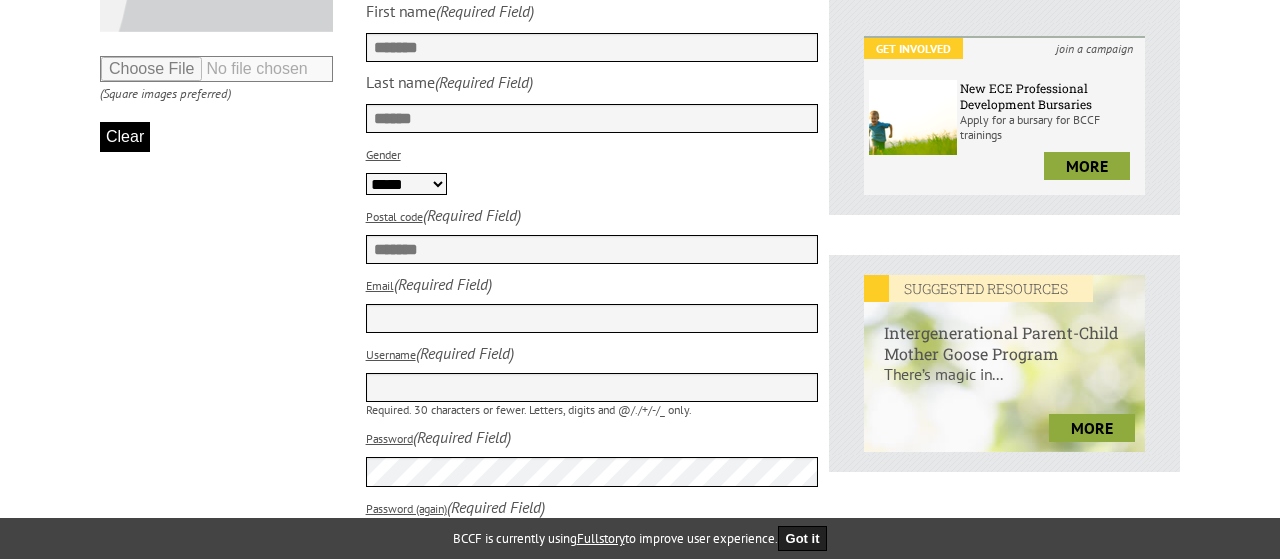 paste on "**********" 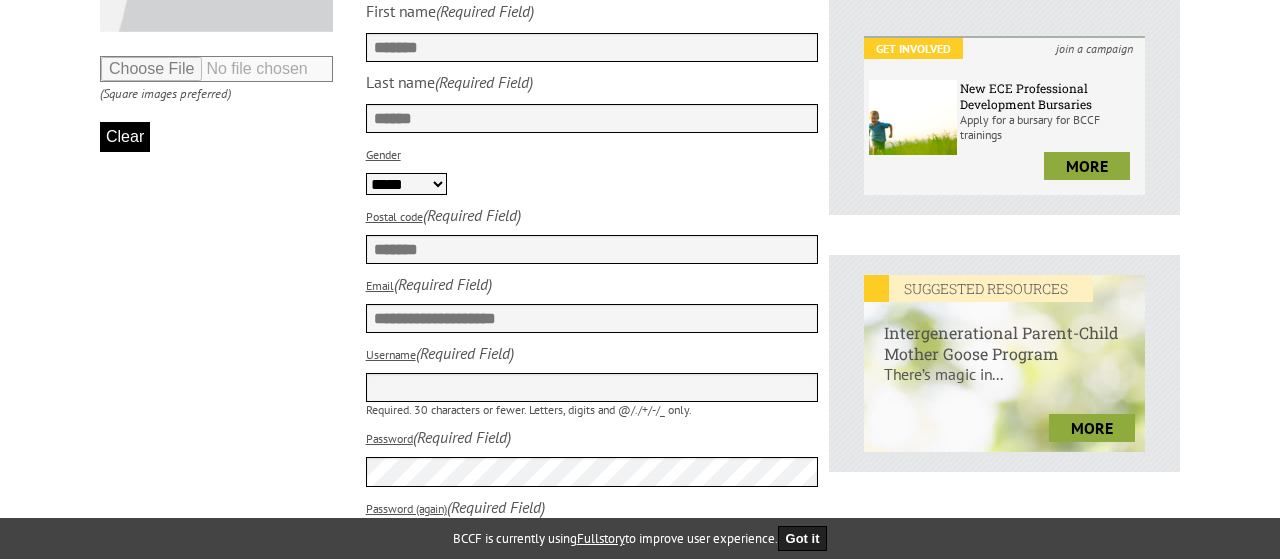 click on "**********" at bounding box center (592, 318) 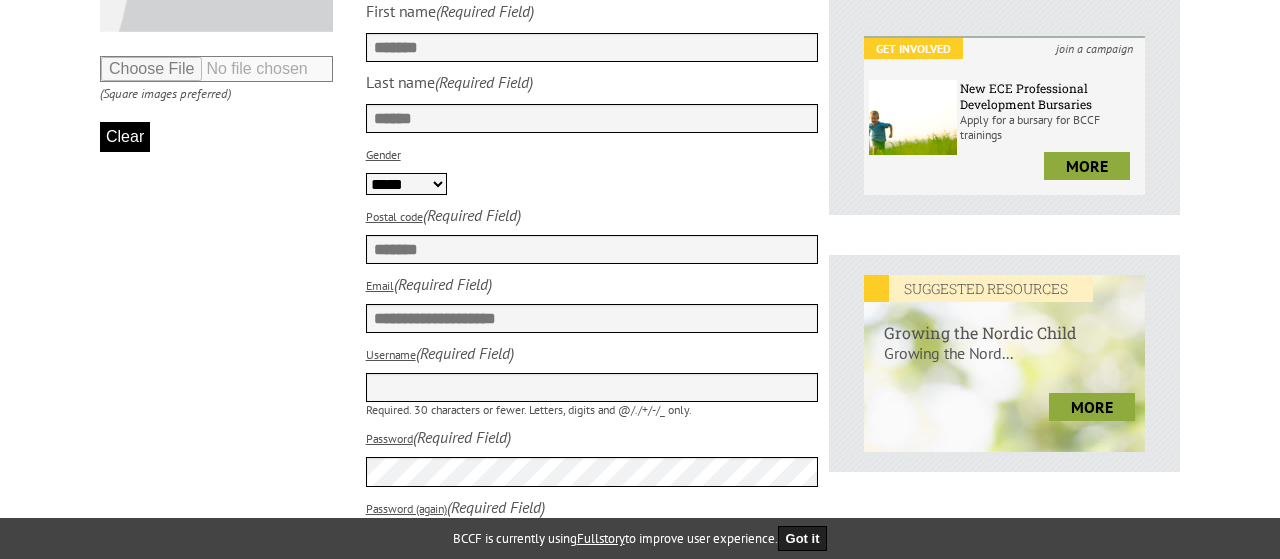 type on "**********" 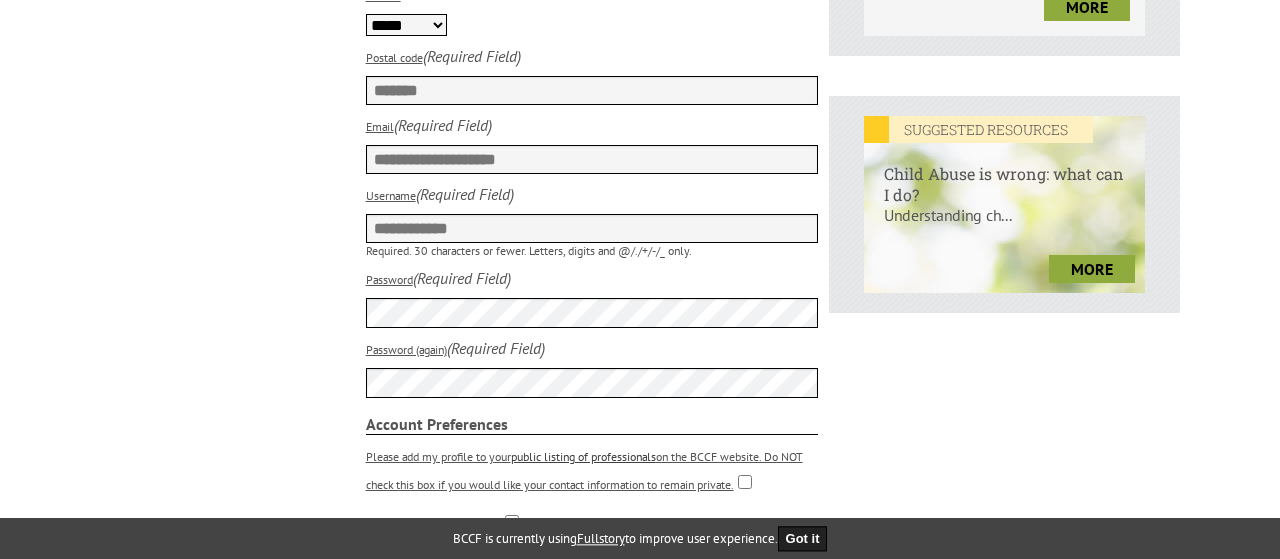 scroll, scrollTop: 816, scrollLeft: 0, axis: vertical 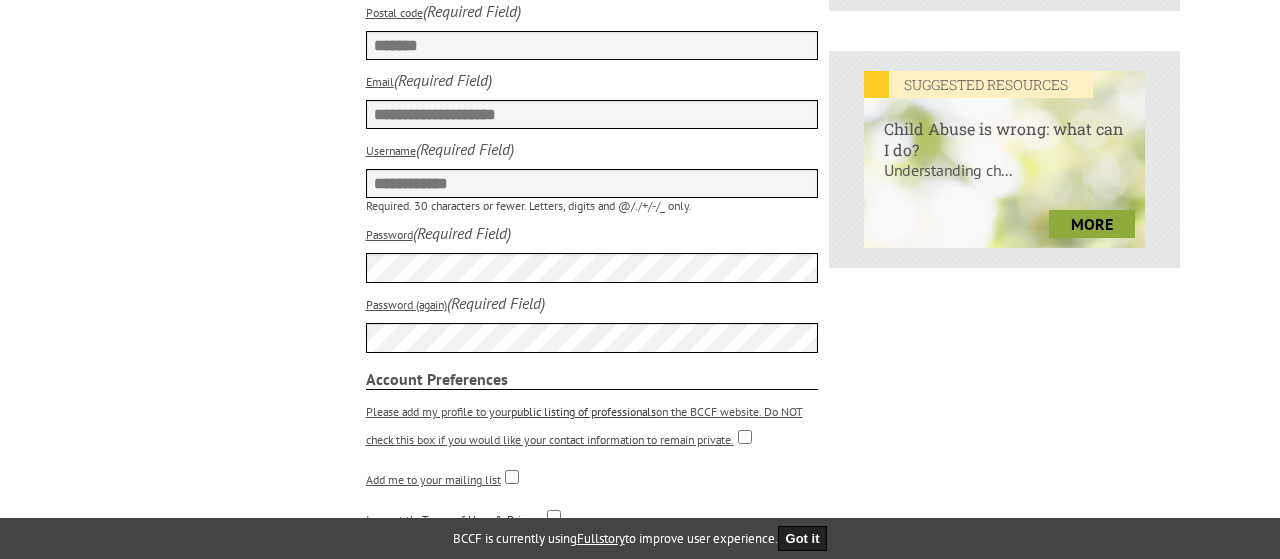 click on "**********" at bounding box center [592, 183] 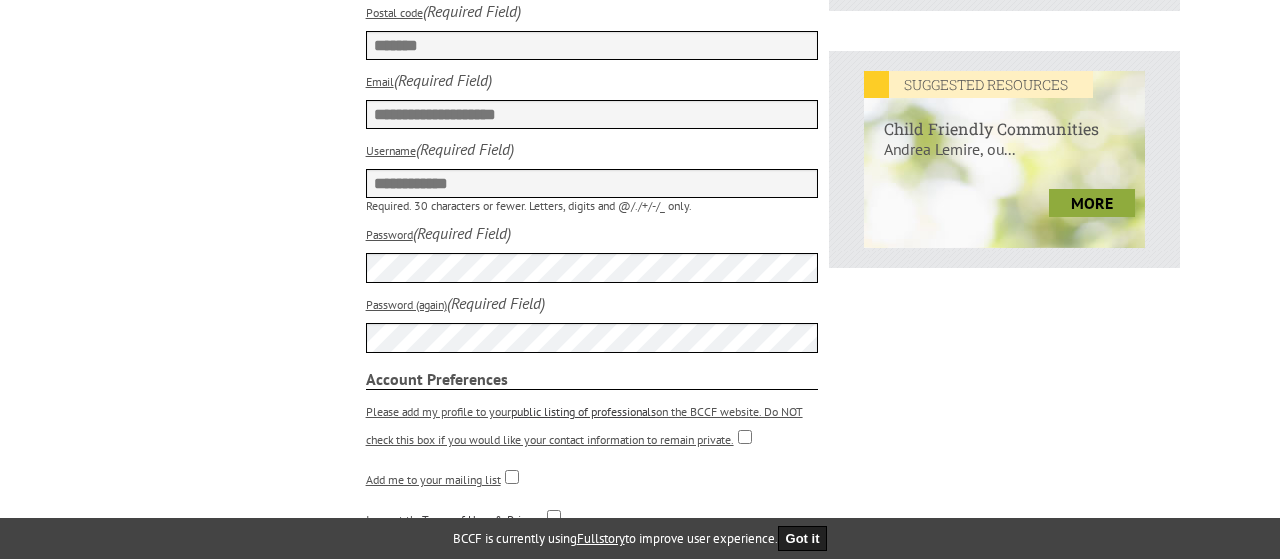 click on "**********" at bounding box center (592, 183) 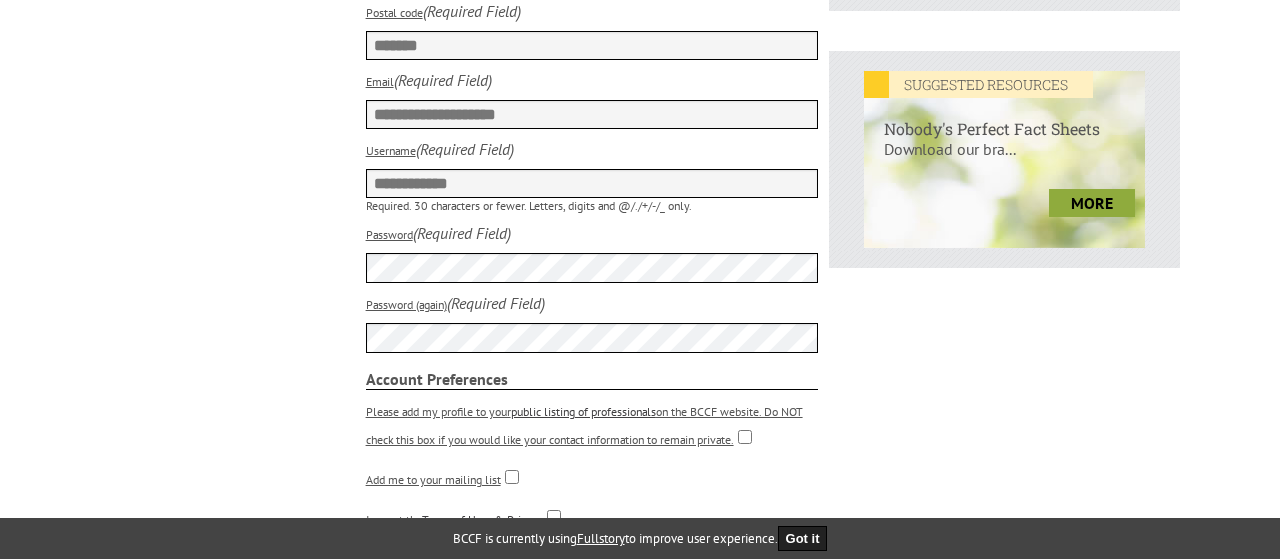 click on "**********" at bounding box center (592, 183) 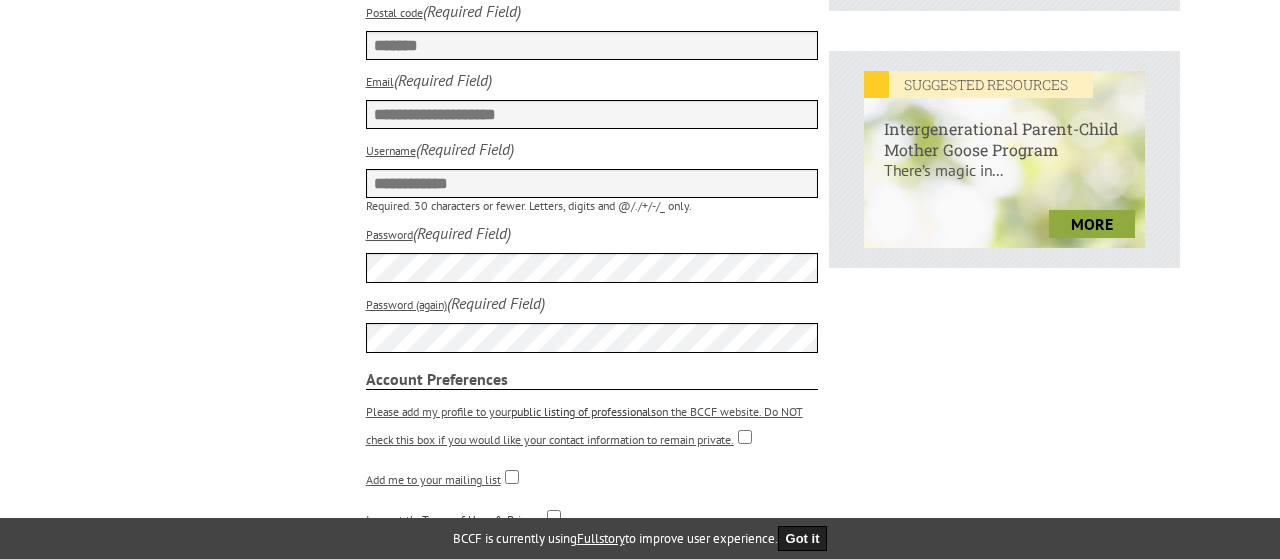 click on "**********" at bounding box center (592, 183) 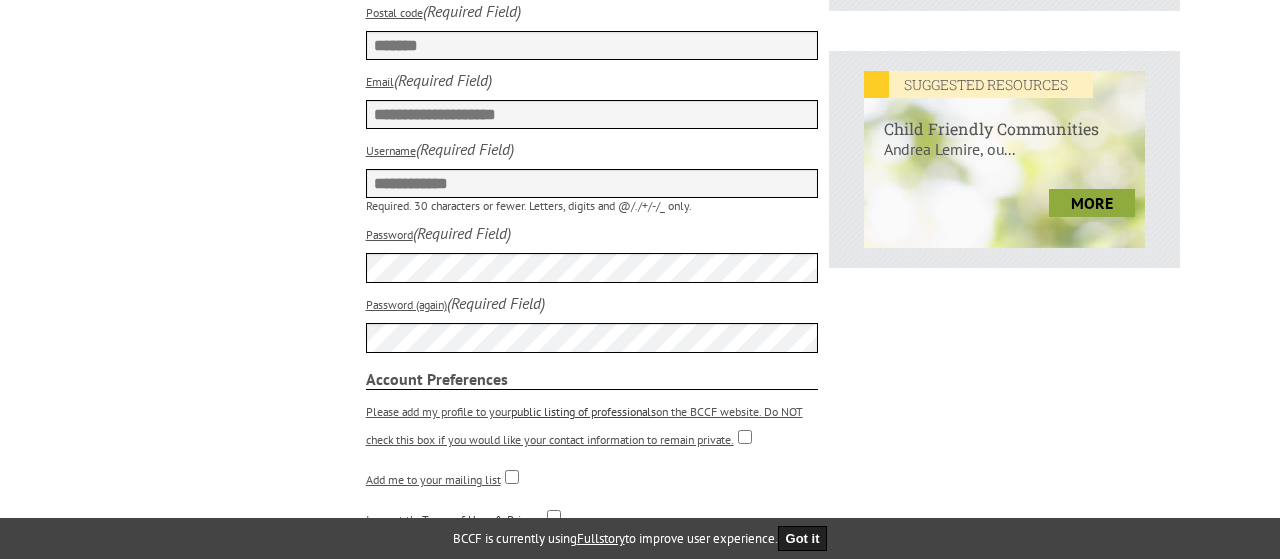 click on "**********" at bounding box center (592, 183) 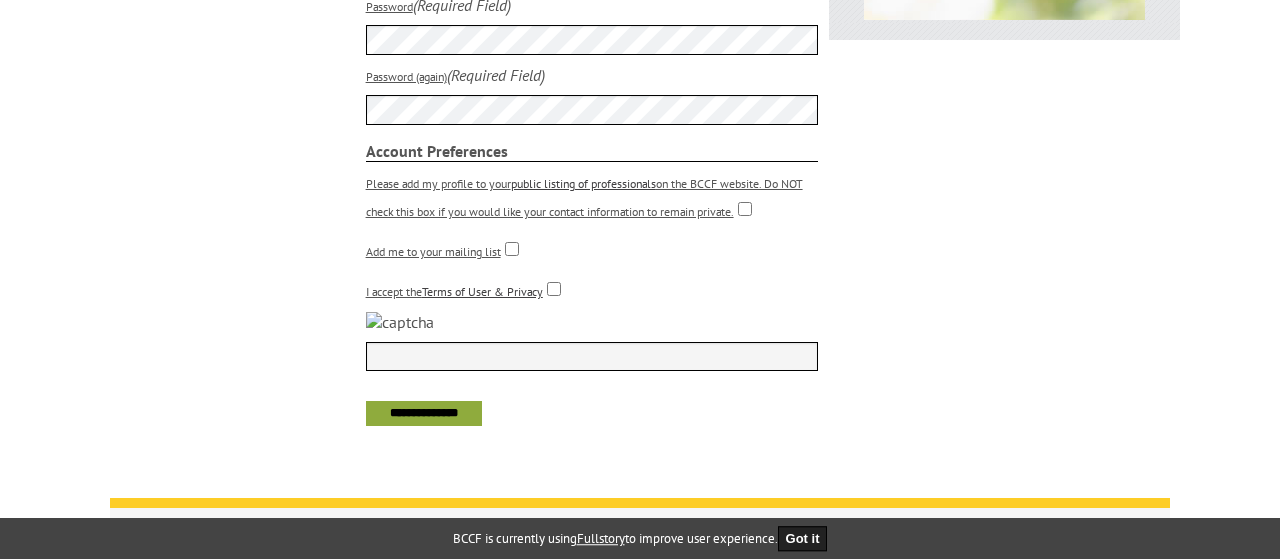 scroll, scrollTop: 1122, scrollLeft: 0, axis: vertical 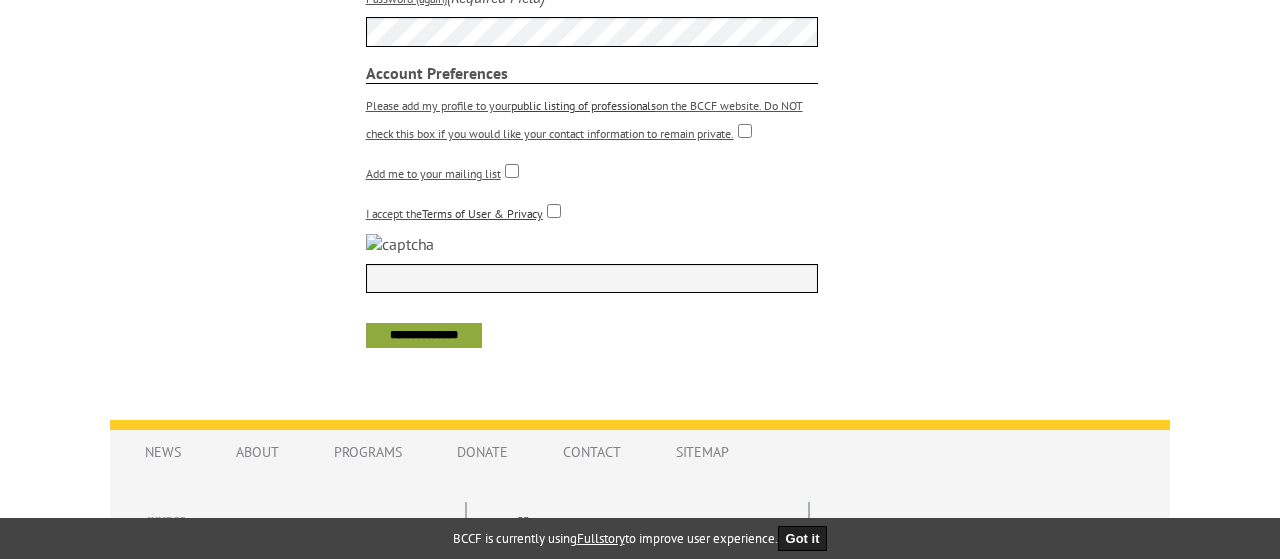 click at bounding box center [592, 278] 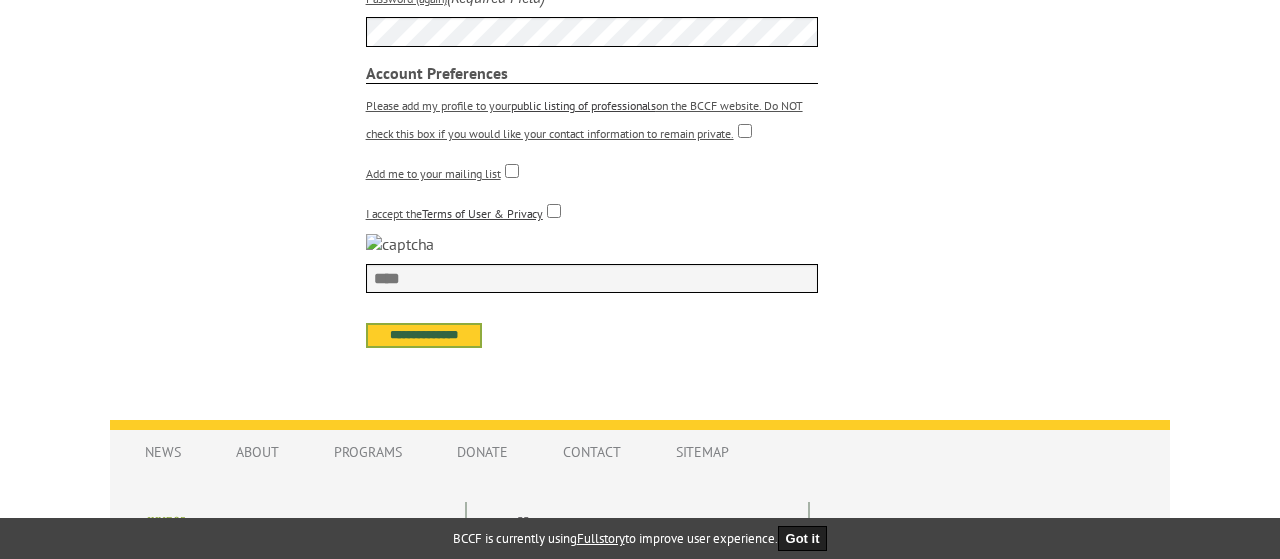 type on "****" 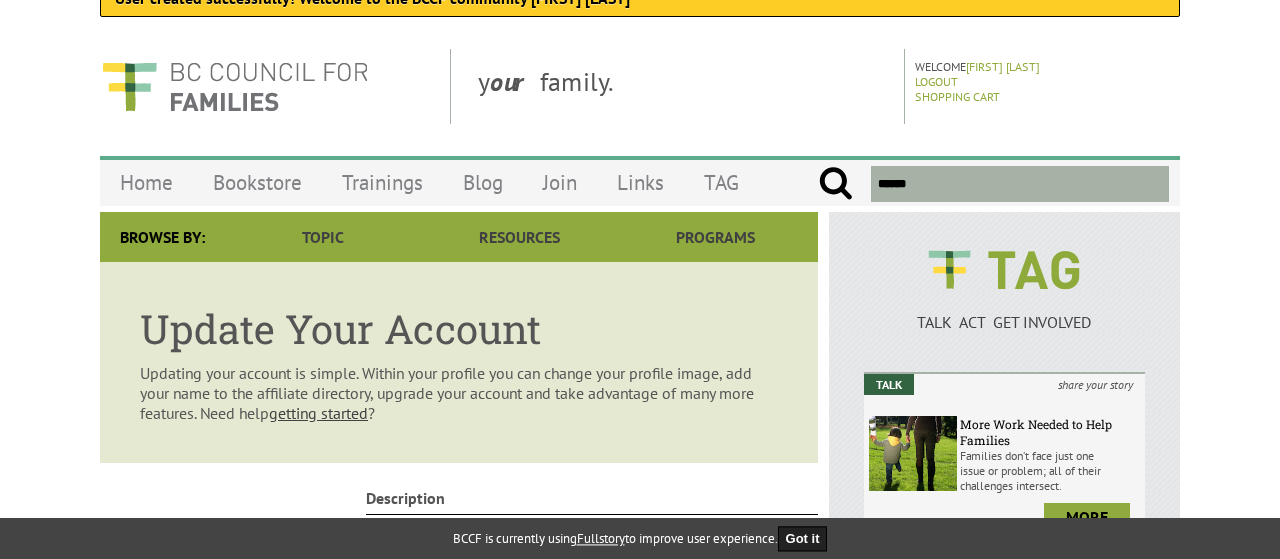 scroll, scrollTop: 0, scrollLeft: 0, axis: both 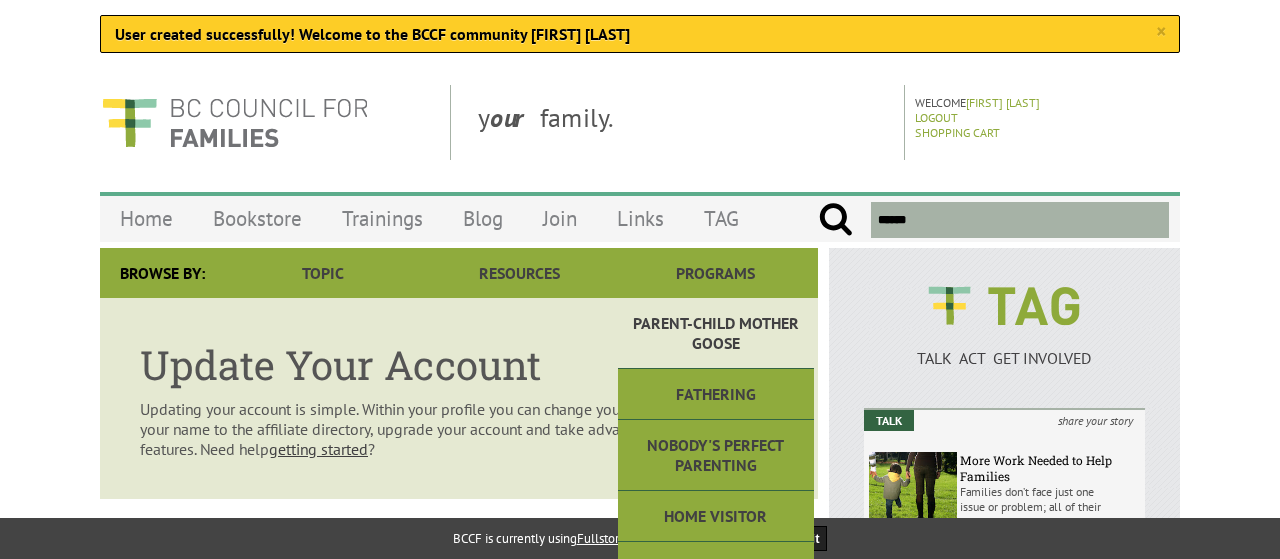 click on "Parent-Child Mother Goose" at bounding box center (716, 333) 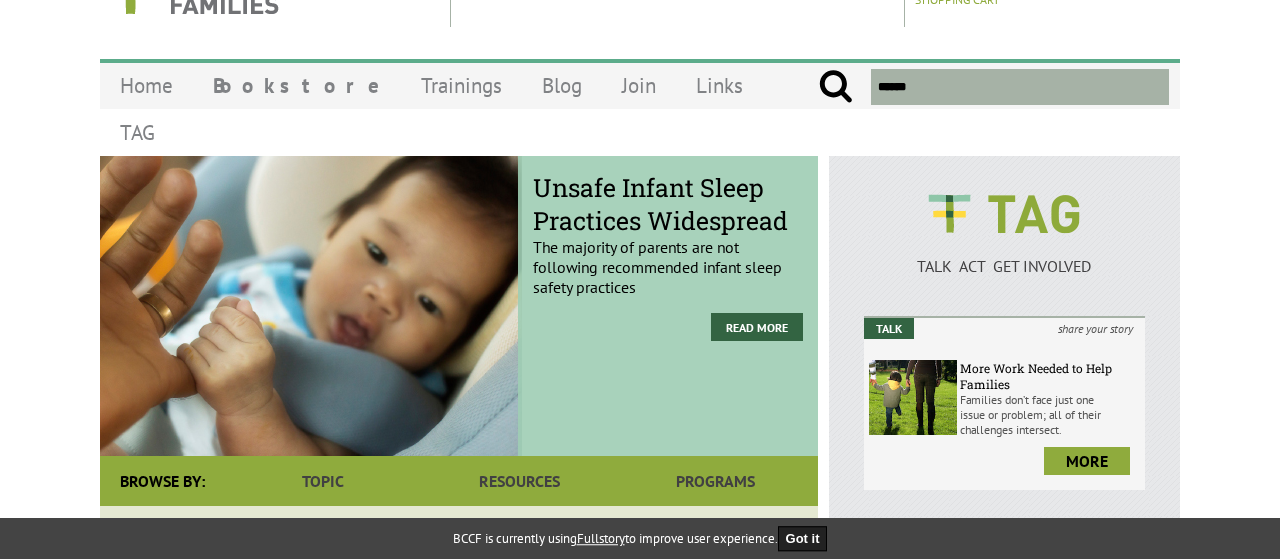 scroll, scrollTop: 0, scrollLeft: 0, axis: both 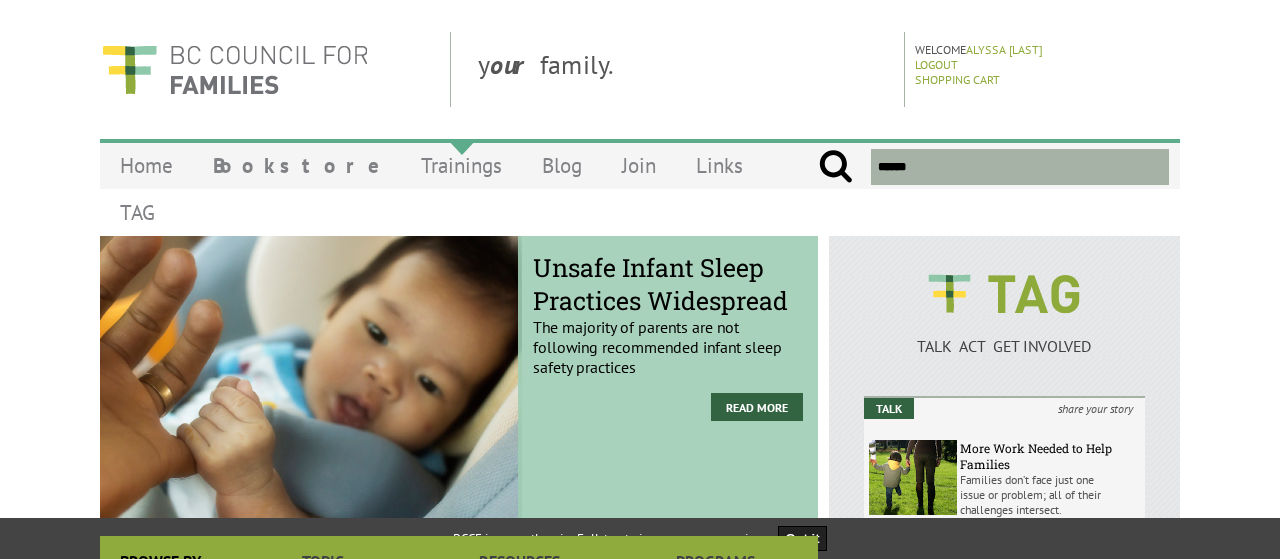 click on "Trainings" at bounding box center (461, 165) 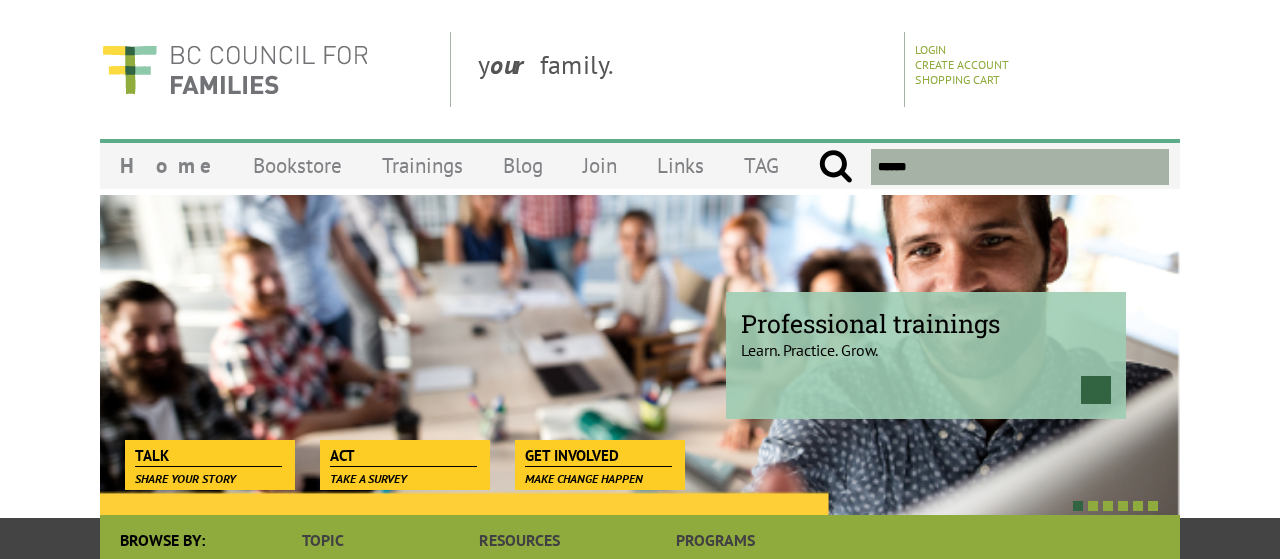 scroll, scrollTop: 0, scrollLeft: 0, axis: both 